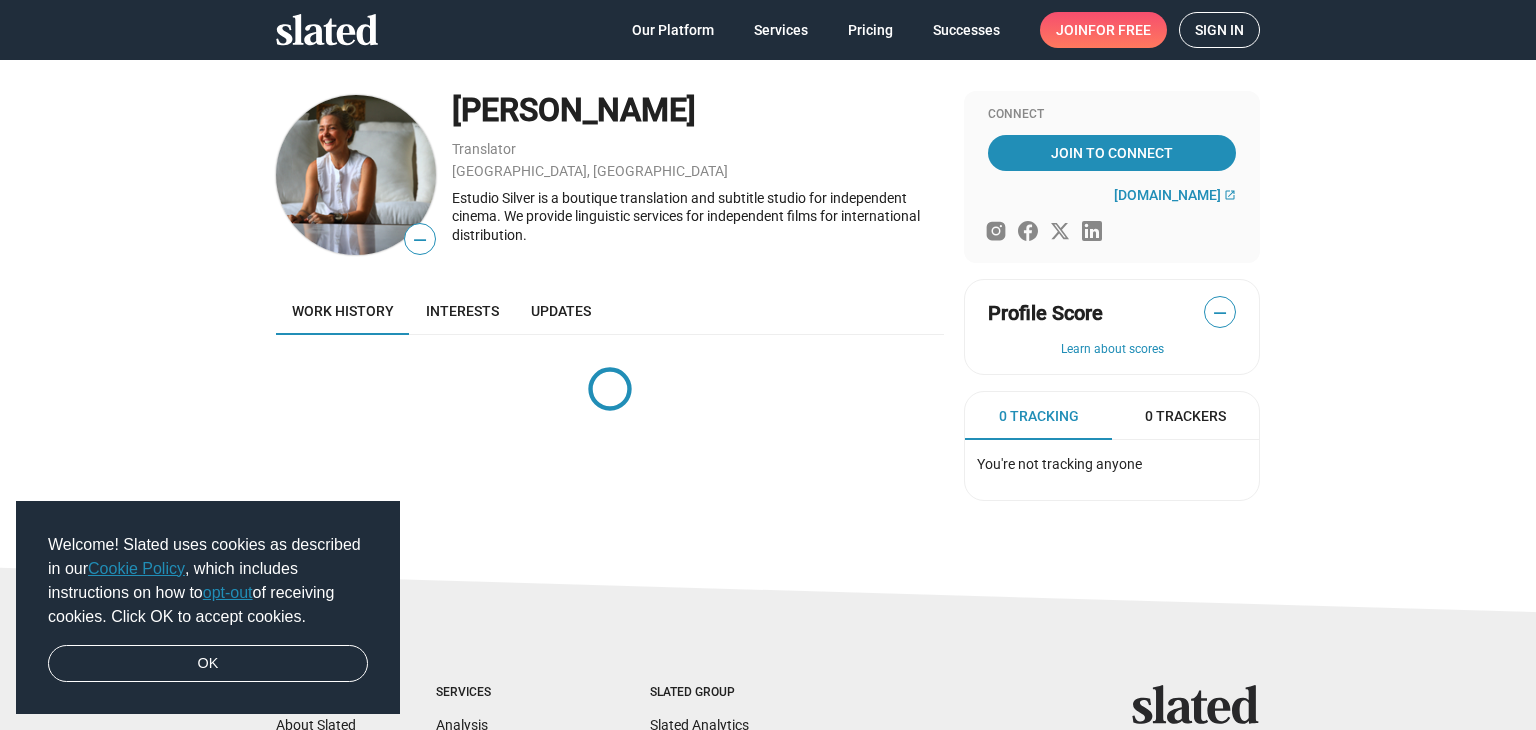 scroll, scrollTop: 0, scrollLeft: 0, axis: both 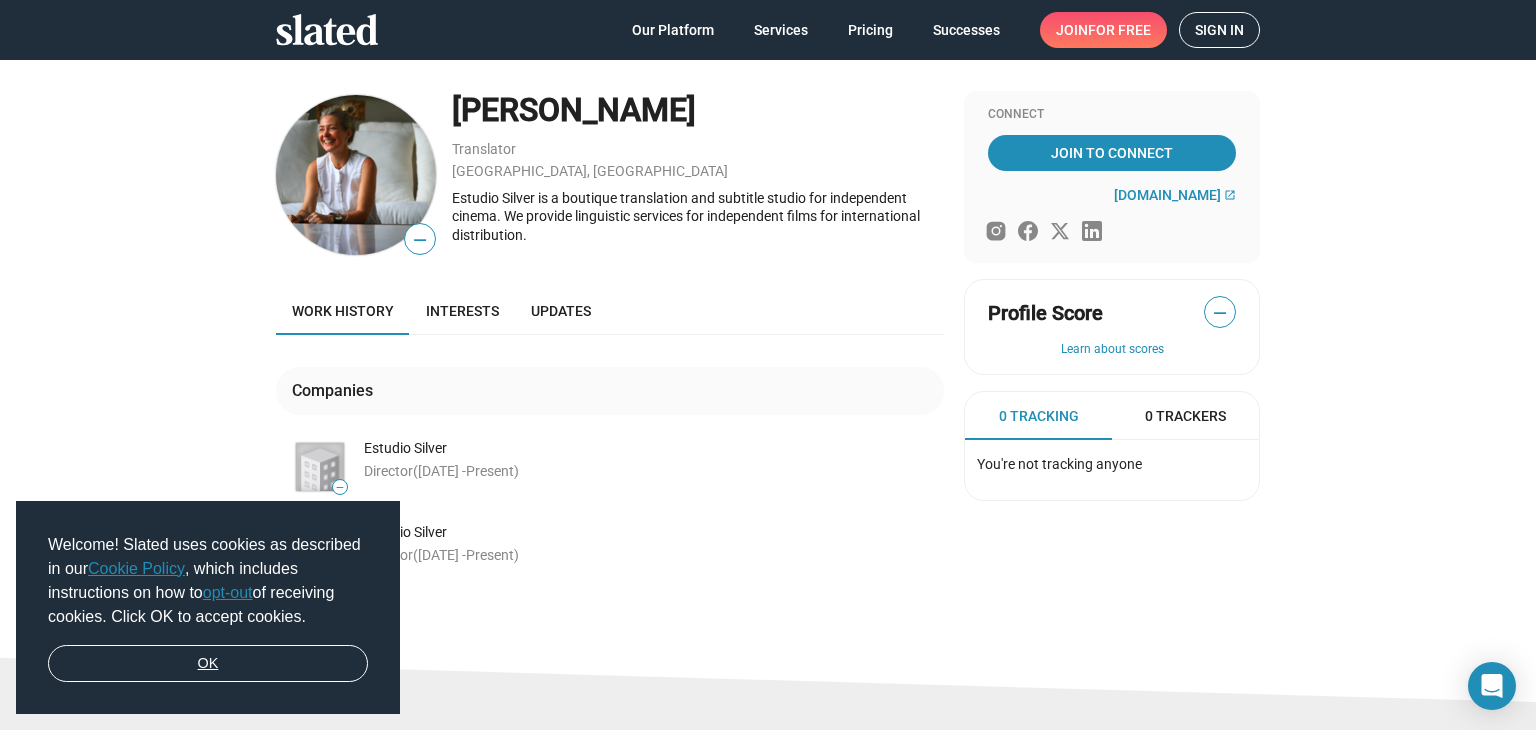 click on "OK" at bounding box center (208, 664) 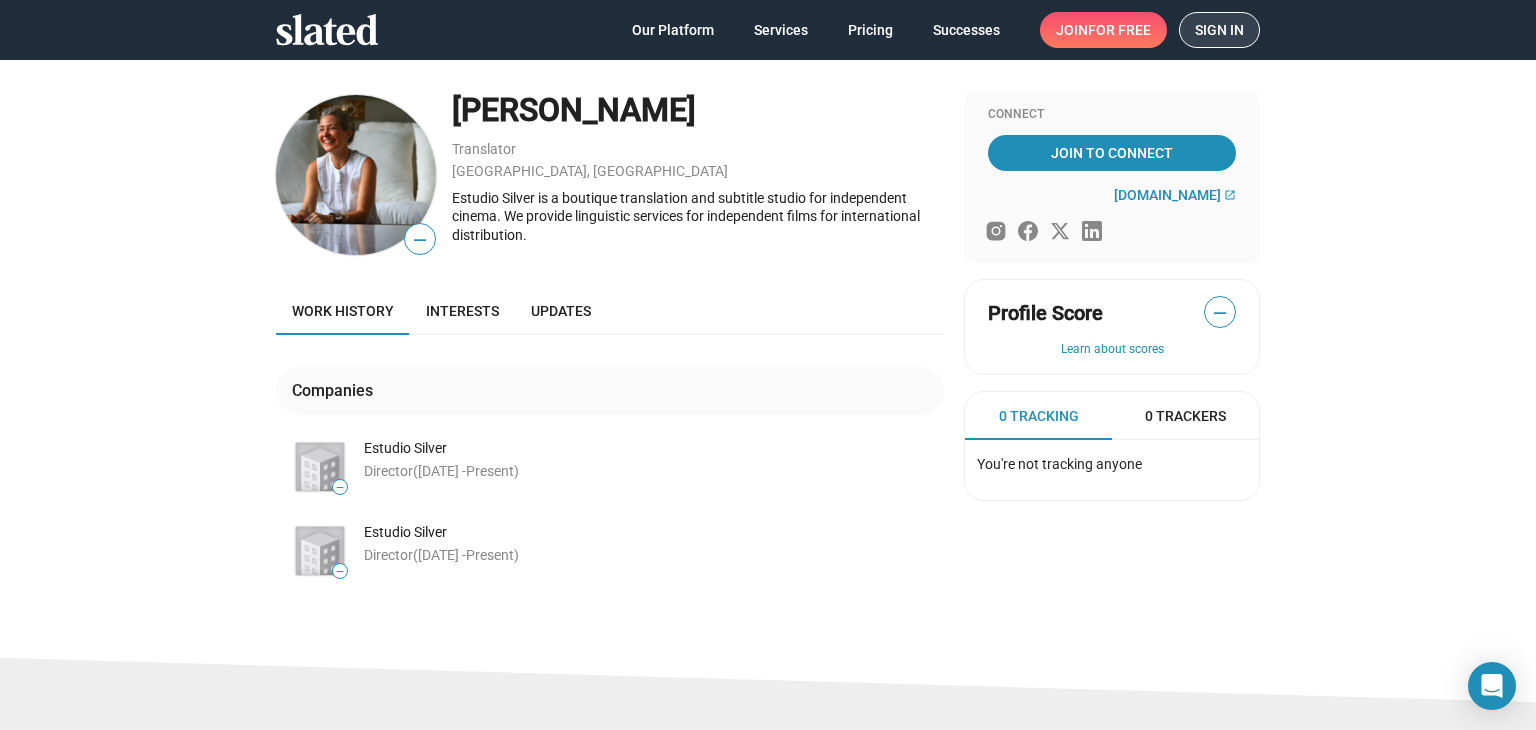 click on "Sign in" at bounding box center [1219, 30] 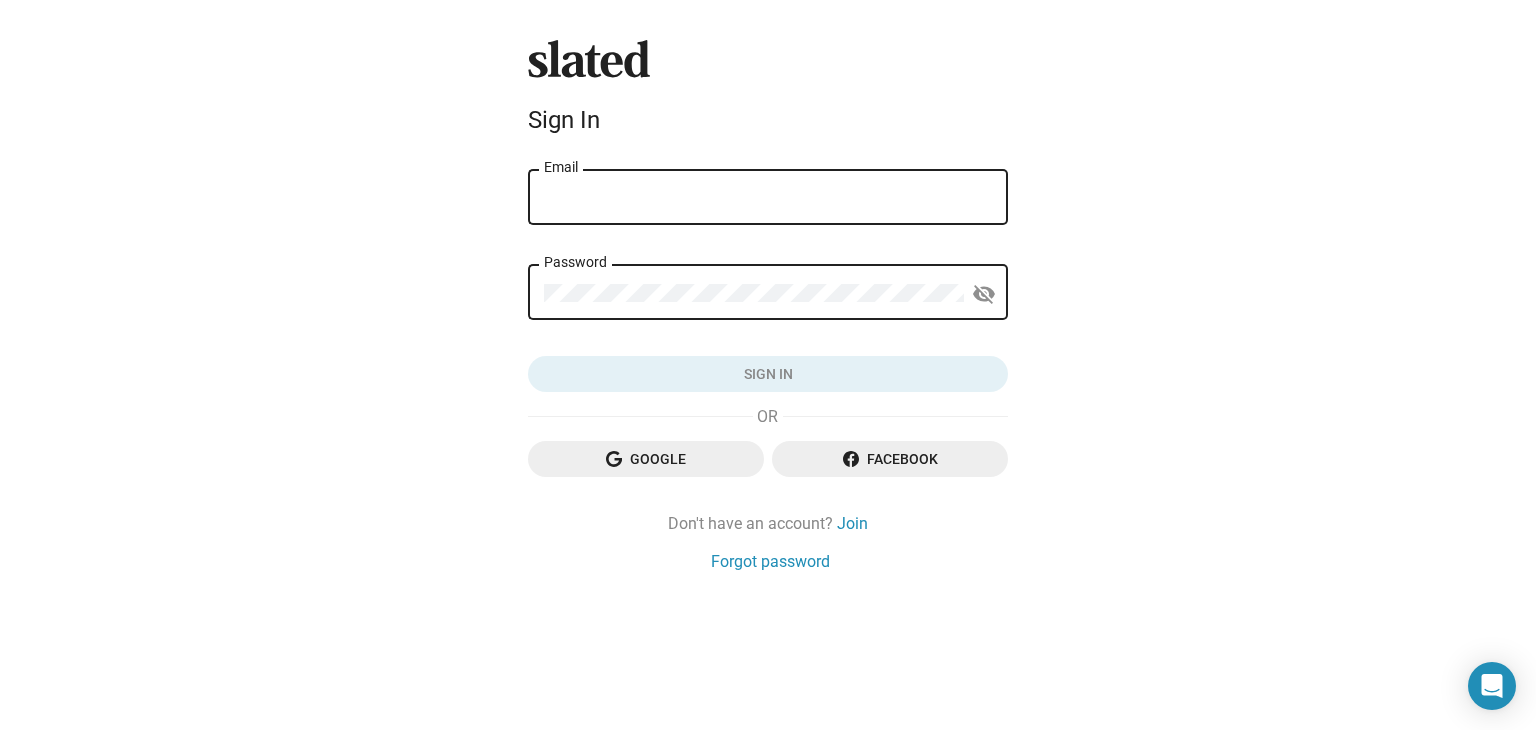 type on "ariana@estudiosilver.com" 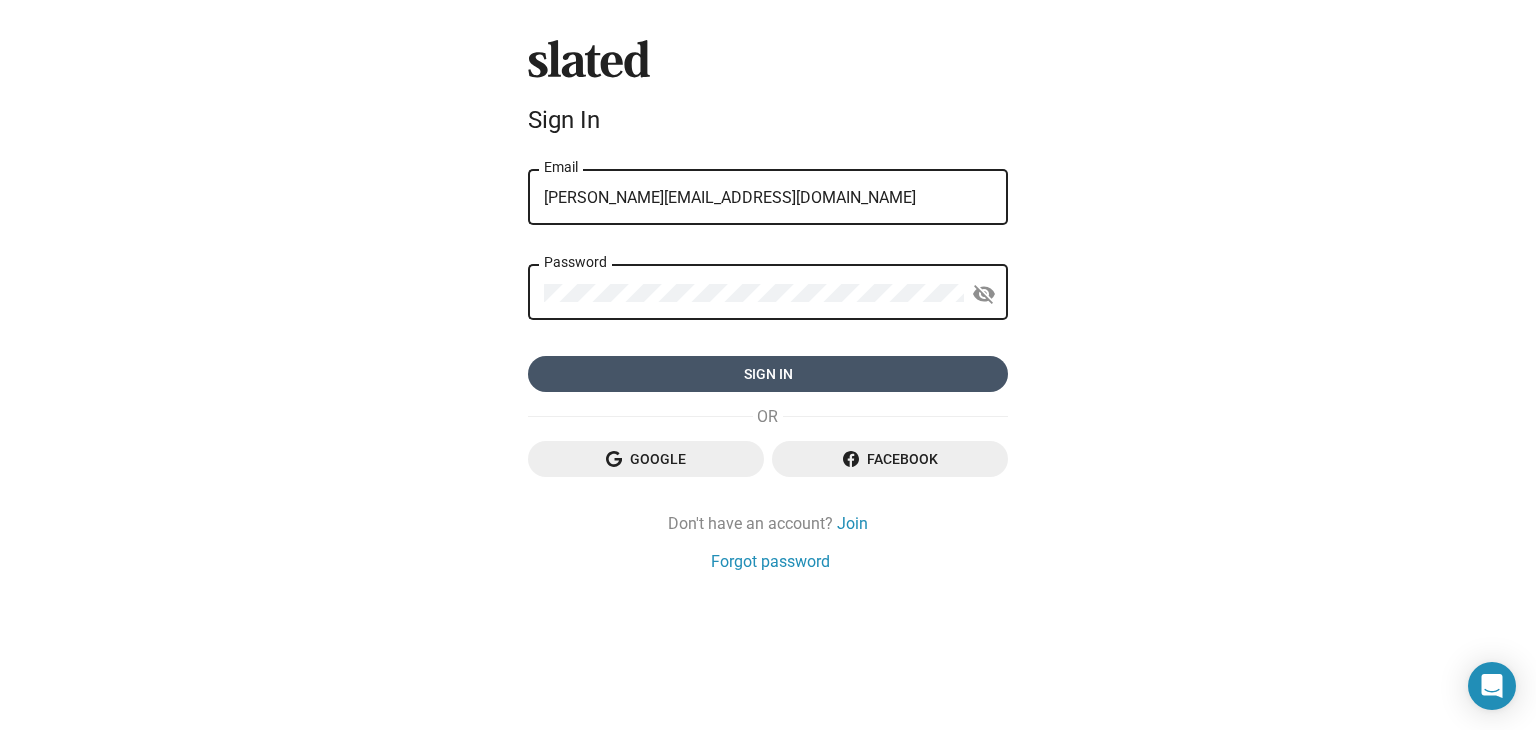 click on "Sign in" 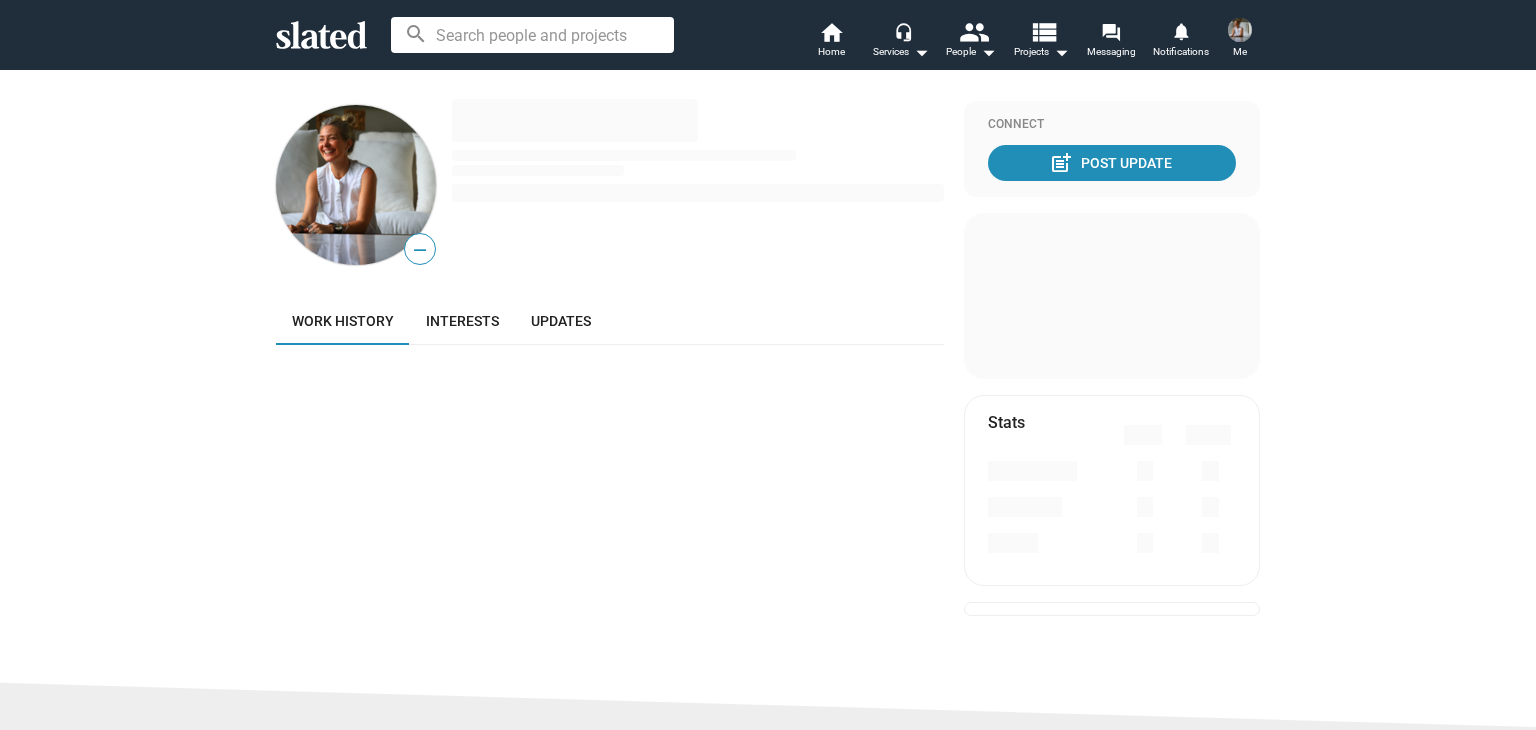 scroll, scrollTop: 0, scrollLeft: 0, axis: both 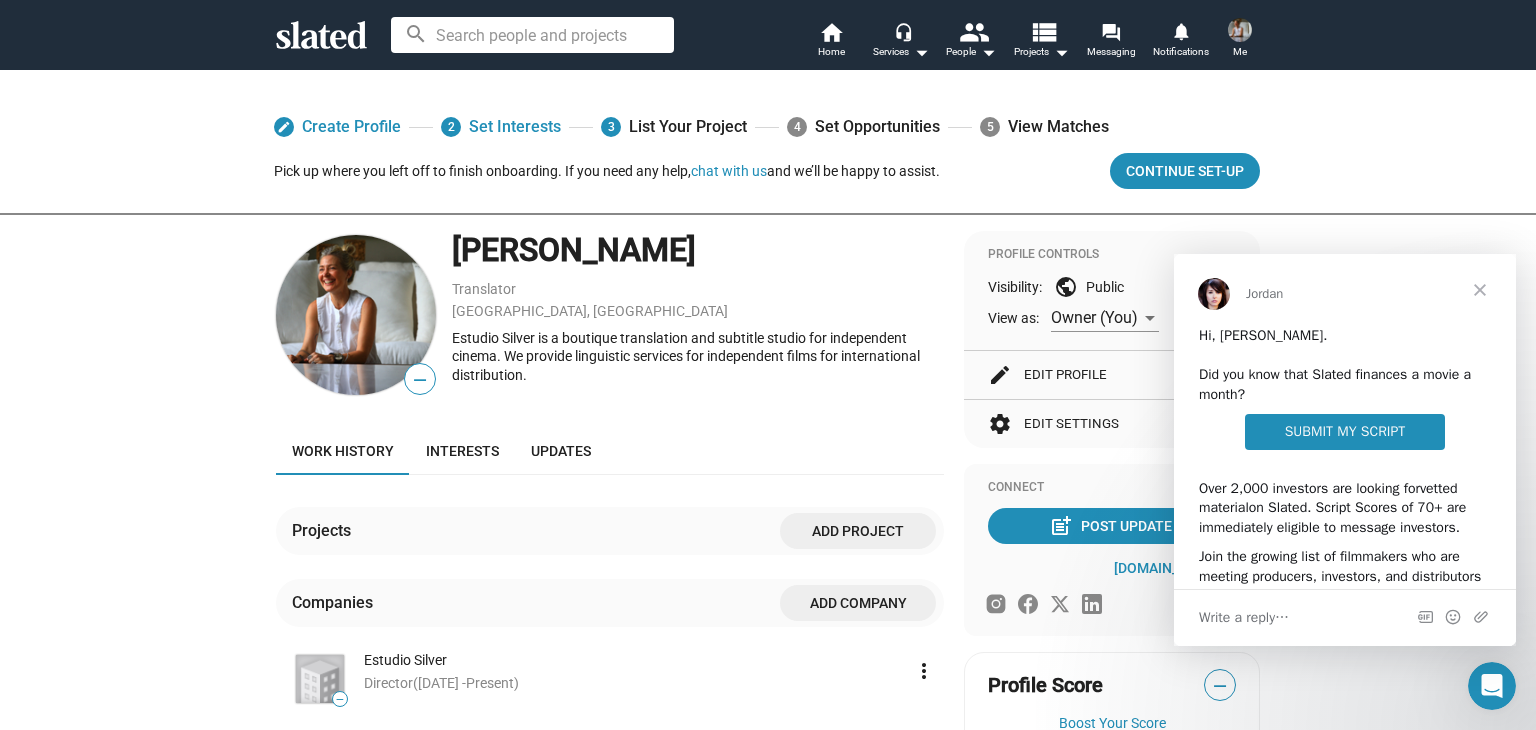 click on "Estudio Silver is a boutique translation and subtitle studio for independent cinema.
We provide linguistic services for independent films for international distribution." 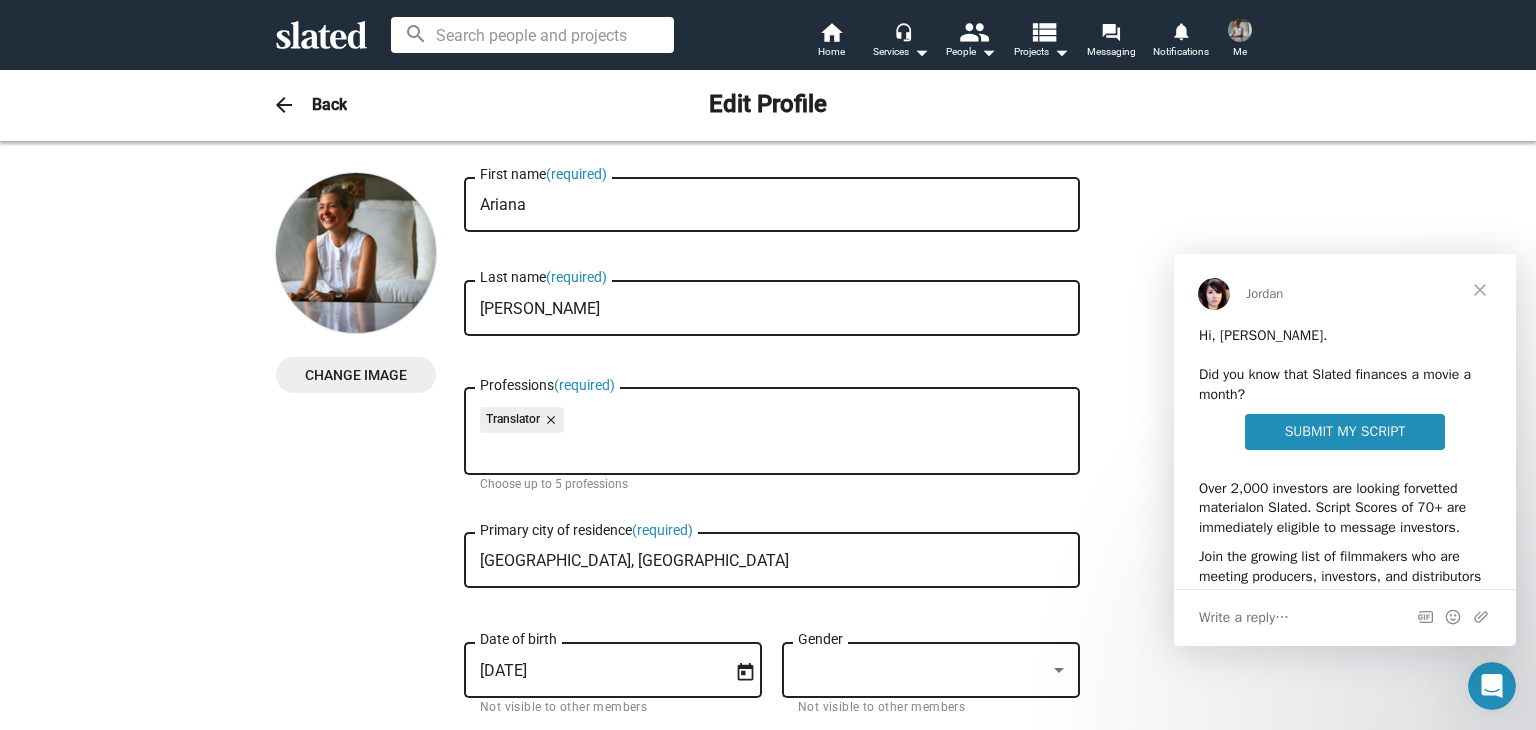 scroll, scrollTop: 166, scrollLeft: 0, axis: vertical 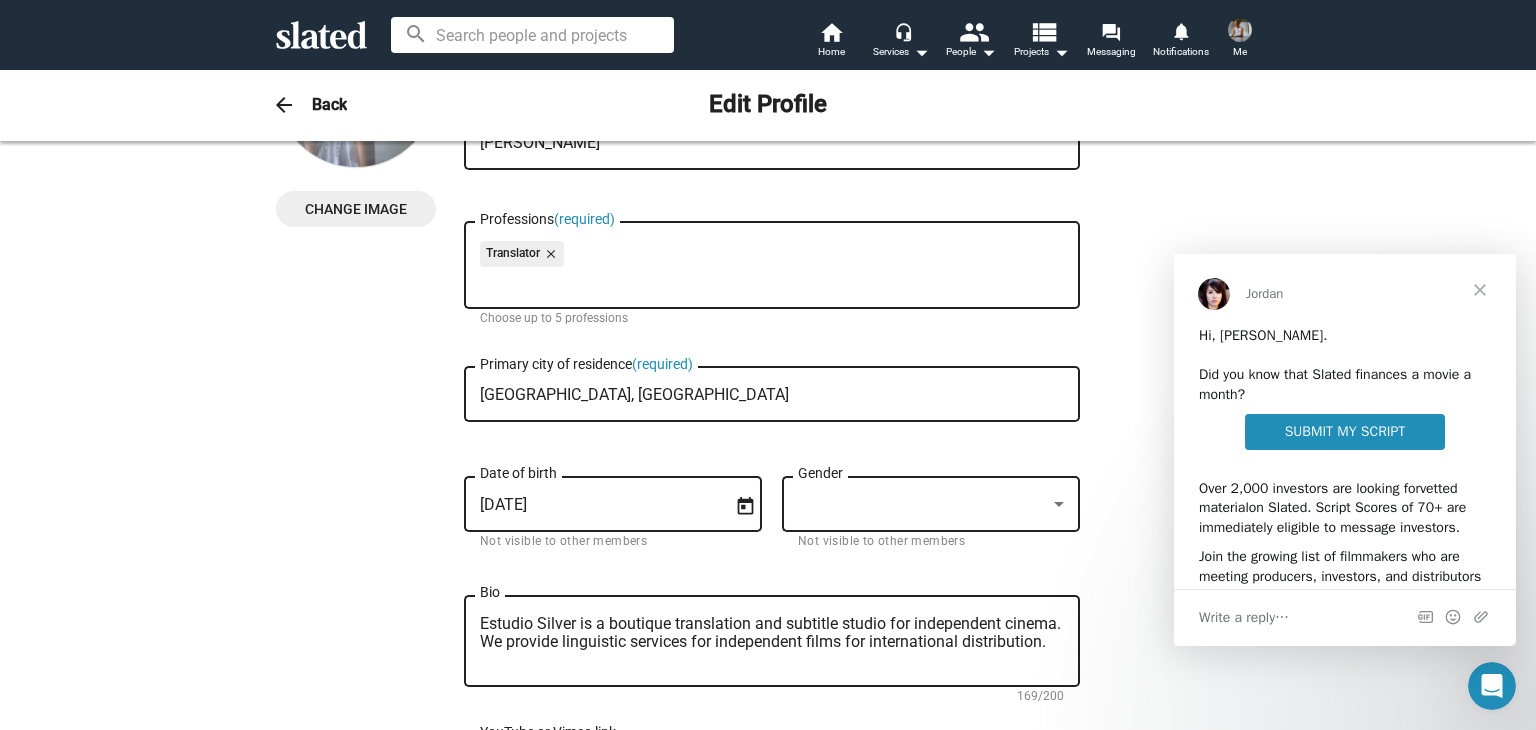 click at bounding box center (922, 504) 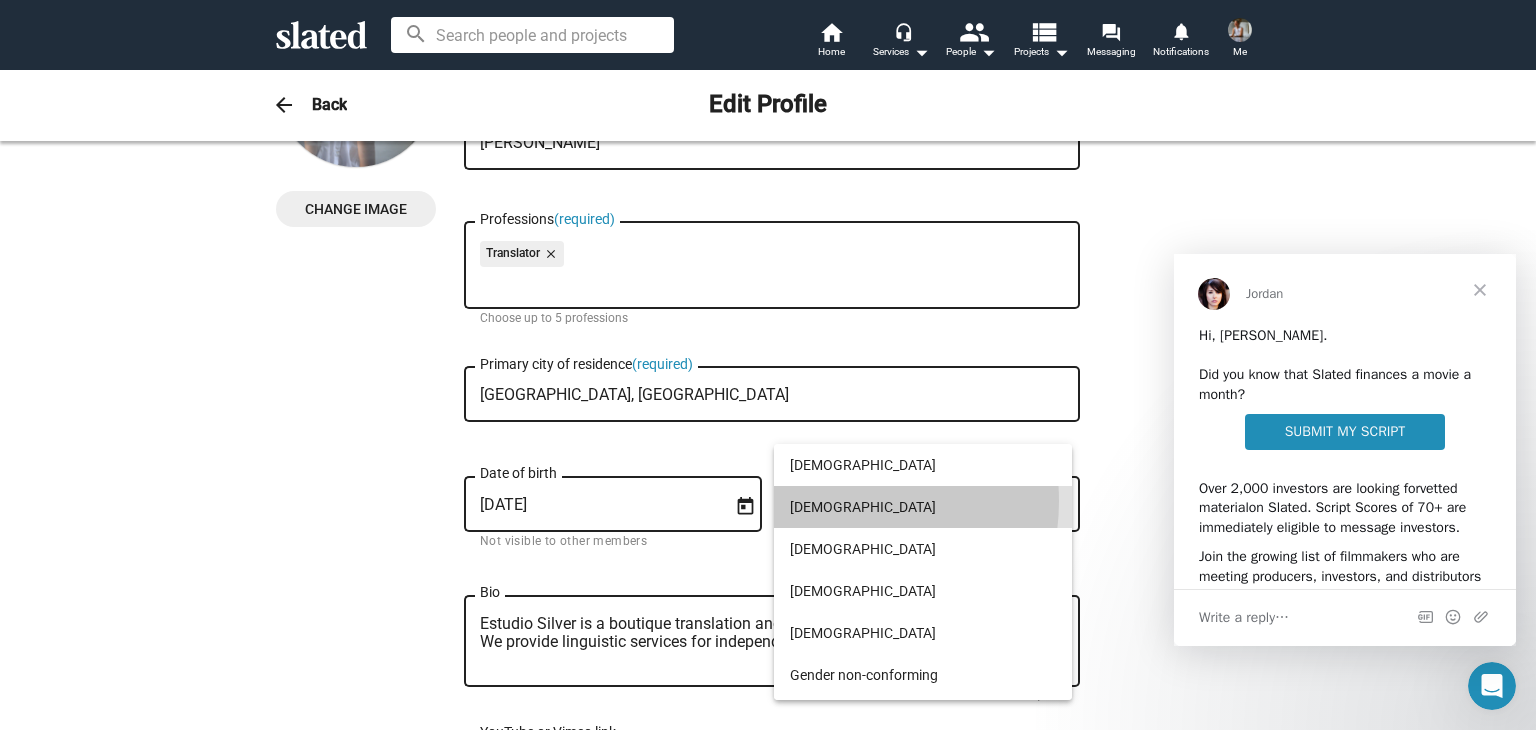 click on "[DEMOGRAPHIC_DATA]" at bounding box center [923, 507] 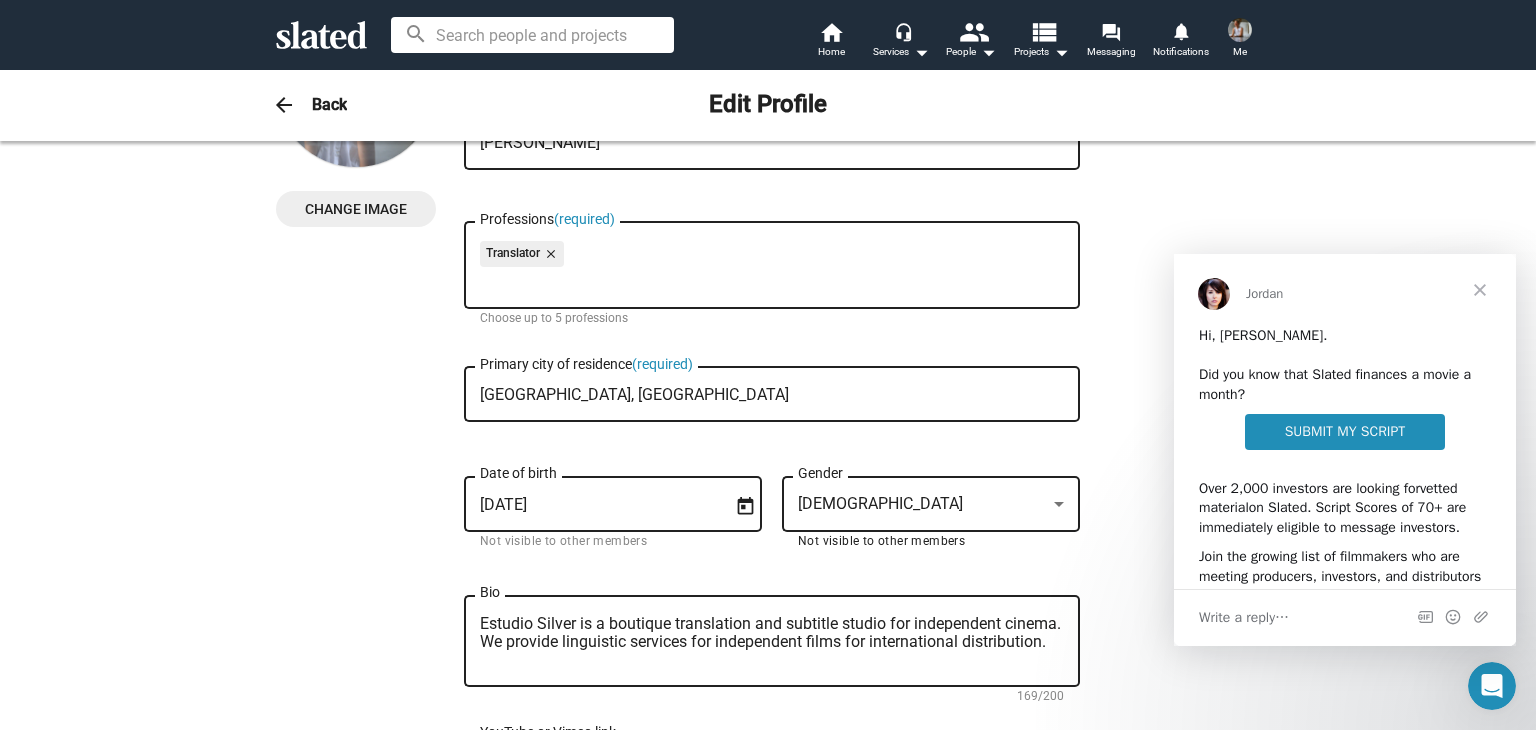 scroll, scrollTop: 333, scrollLeft: 0, axis: vertical 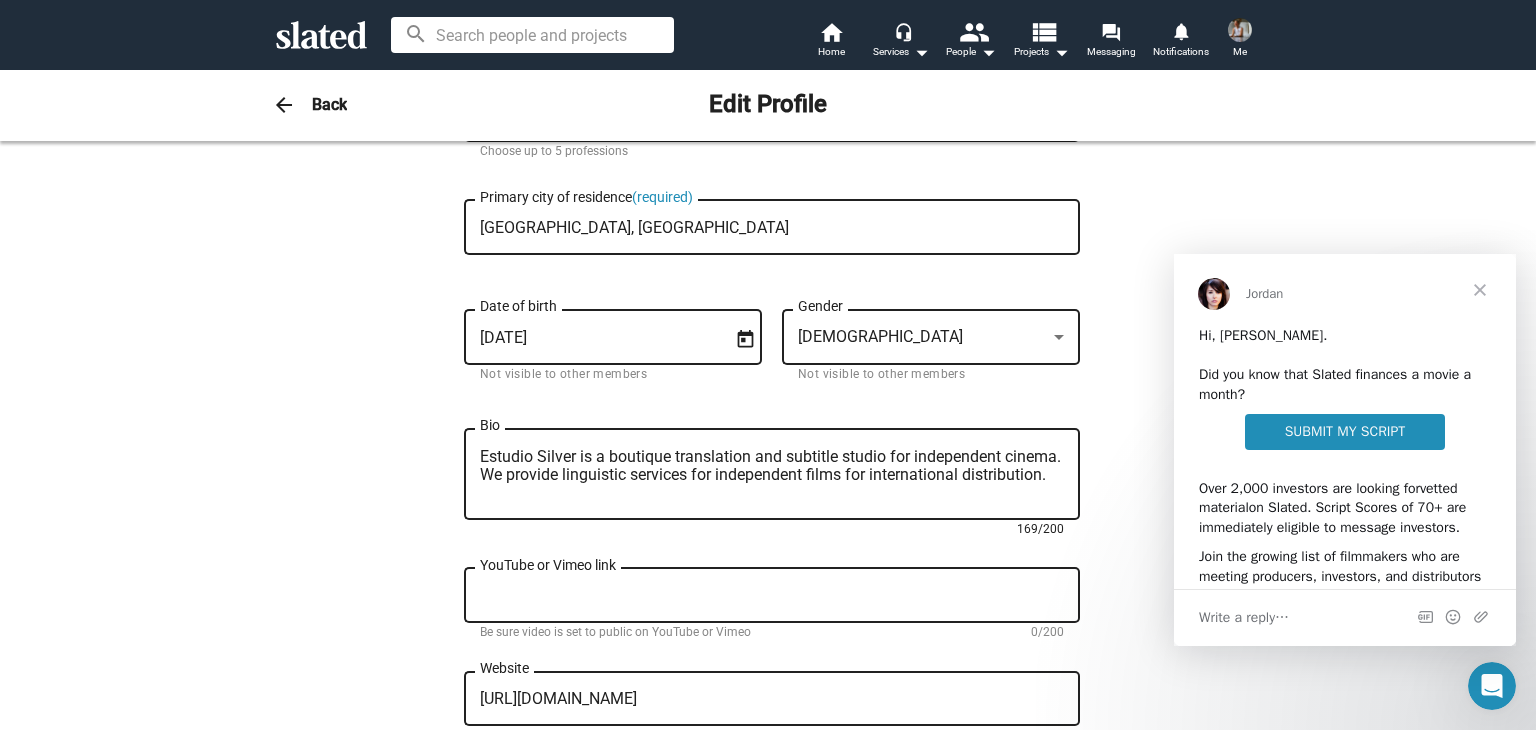 drag, startPoint x: 472, startPoint y: 460, endPoint x: 1052, endPoint y: 501, distance: 581.4473 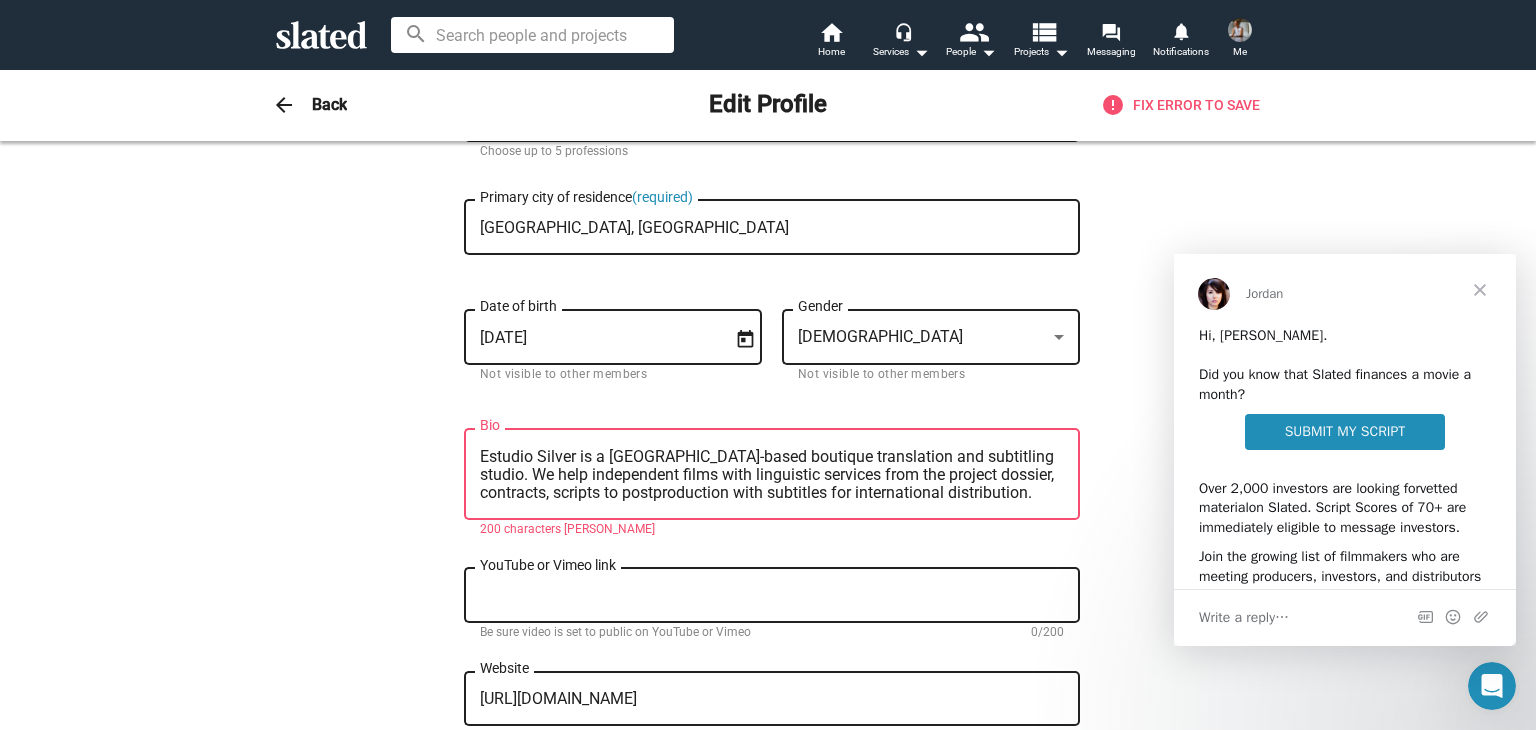 drag, startPoint x: 701, startPoint y: 473, endPoint x: 1129, endPoint y: 363, distance: 441.9095 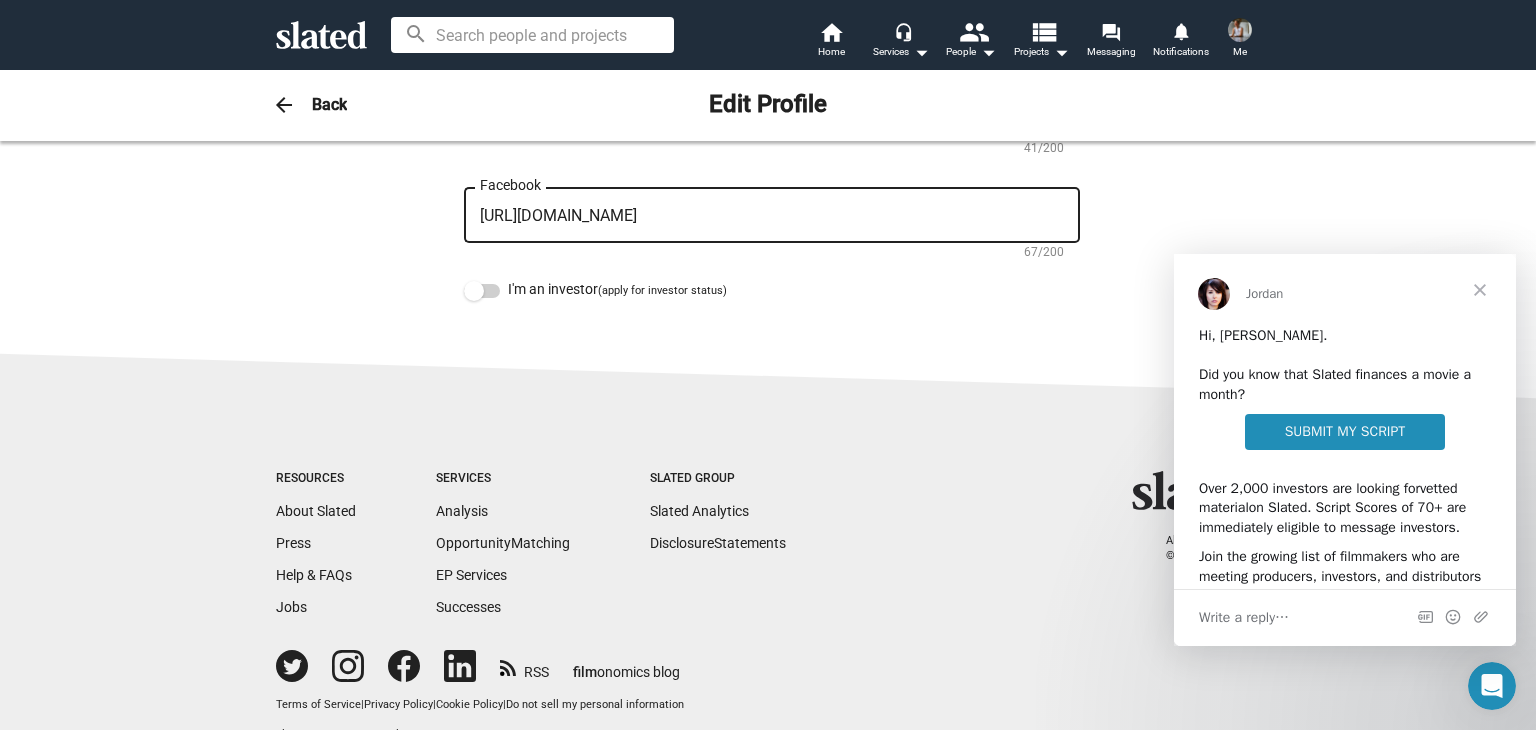 scroll, scrollTop: 1386, scrollLeft: 0, axis: vertical 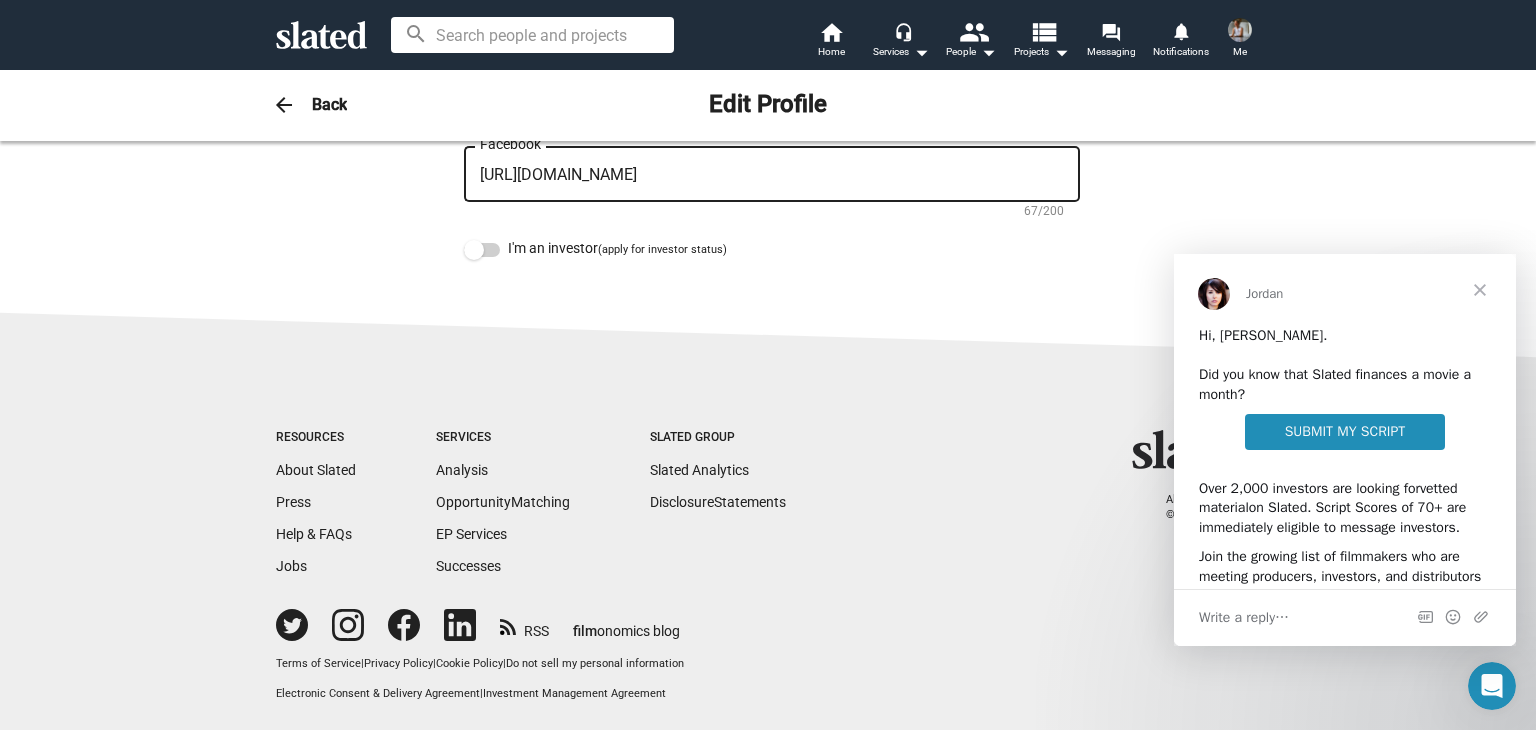 type on "Estudio Silver is a [GEOGRAPHIC_DATA]-based boutique translation studio. We help independent films with translation for dossiers, contracts, scripts, [DEMOGRAPHIC_DATA] and subtitles for international distribution." 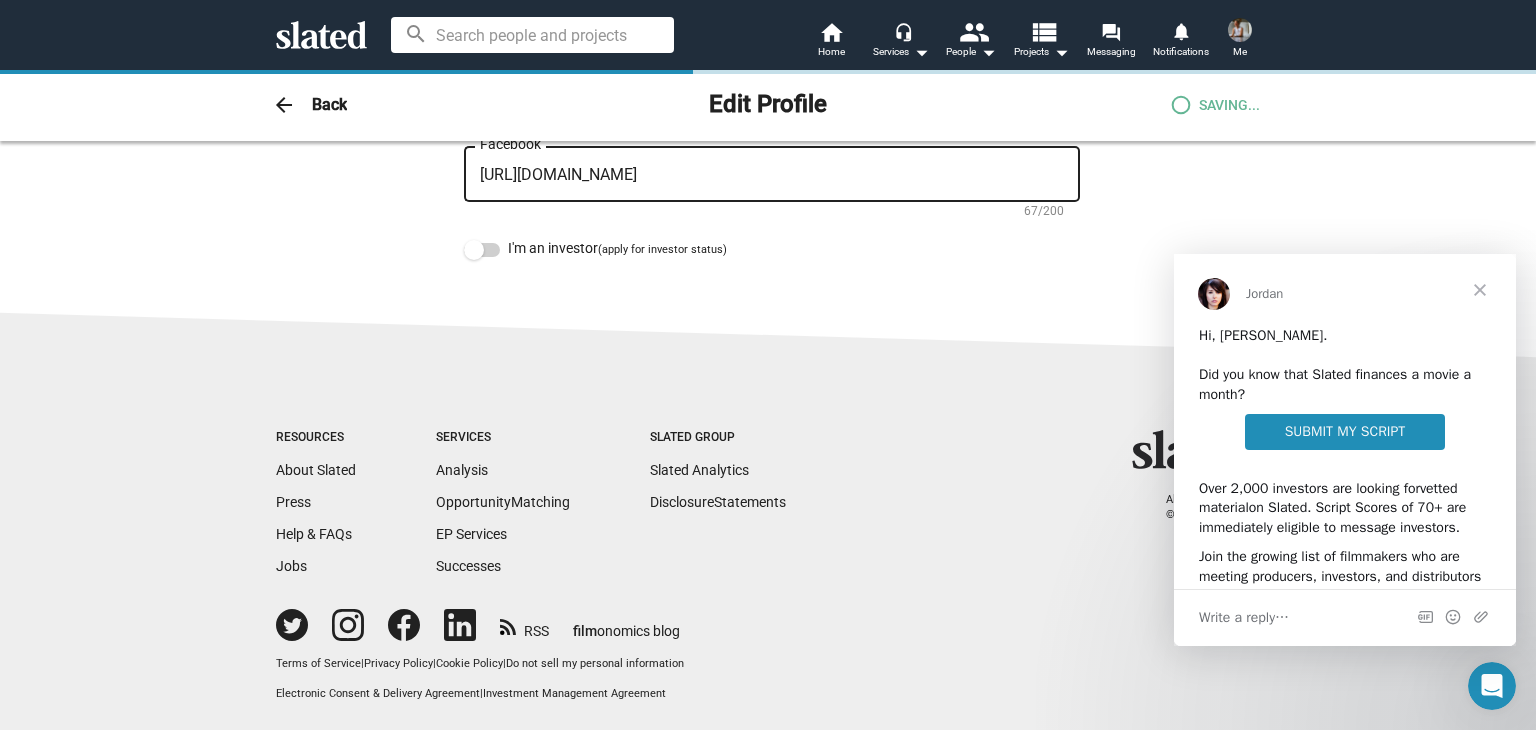 click at bounding box center [1480, 290] 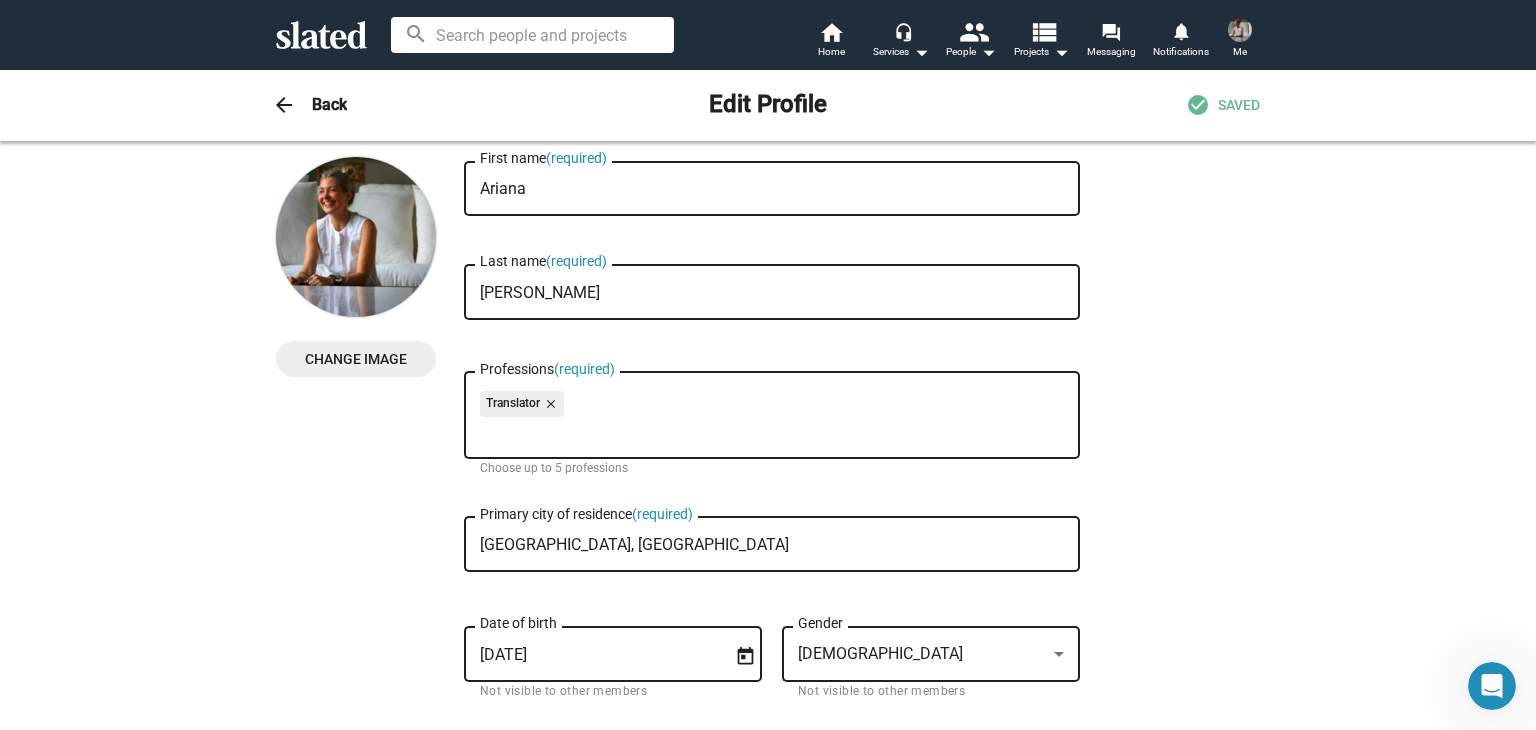 scroll, scrollTop: 0, scrollLeft: 0, axis: both 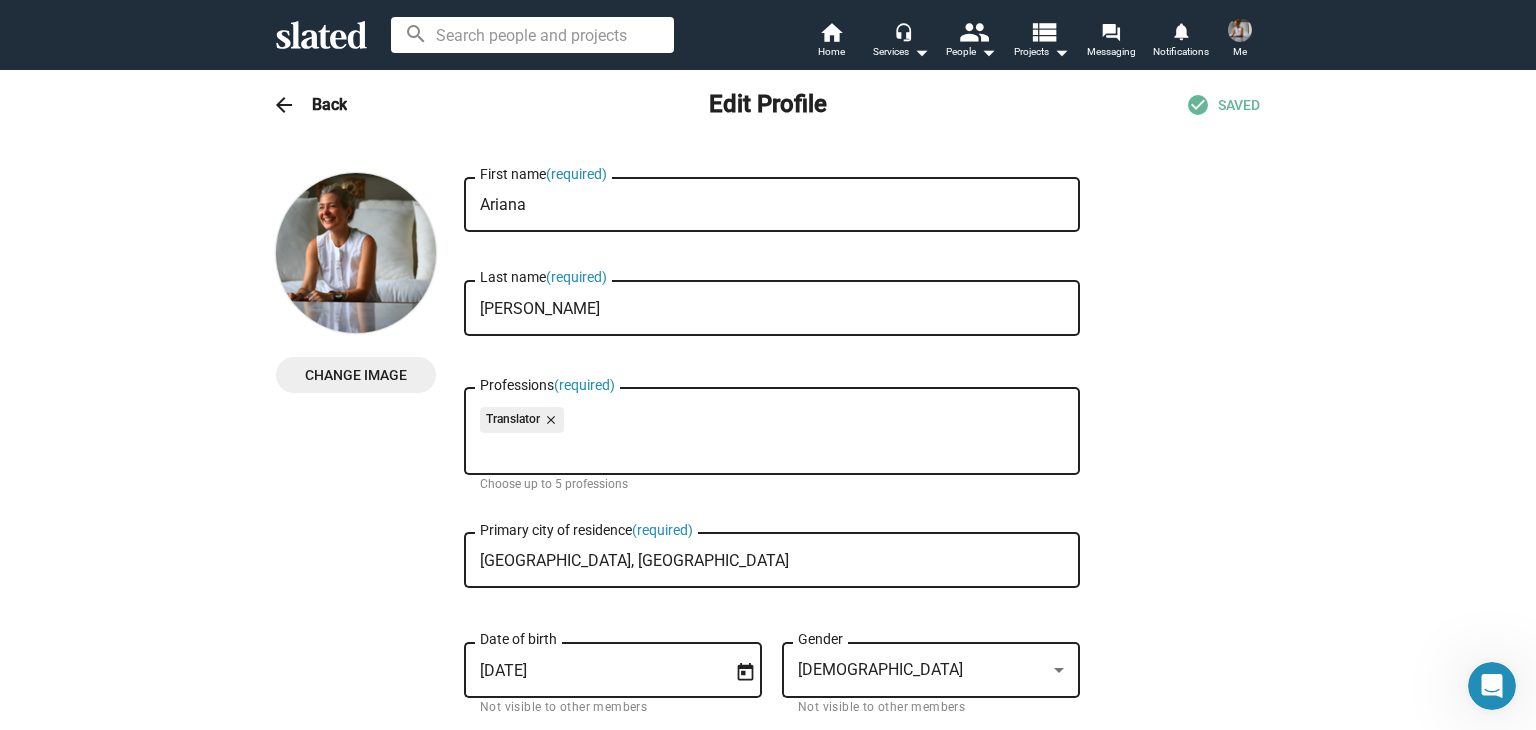 click on "arrow_back" at bounding box center (284, 105) 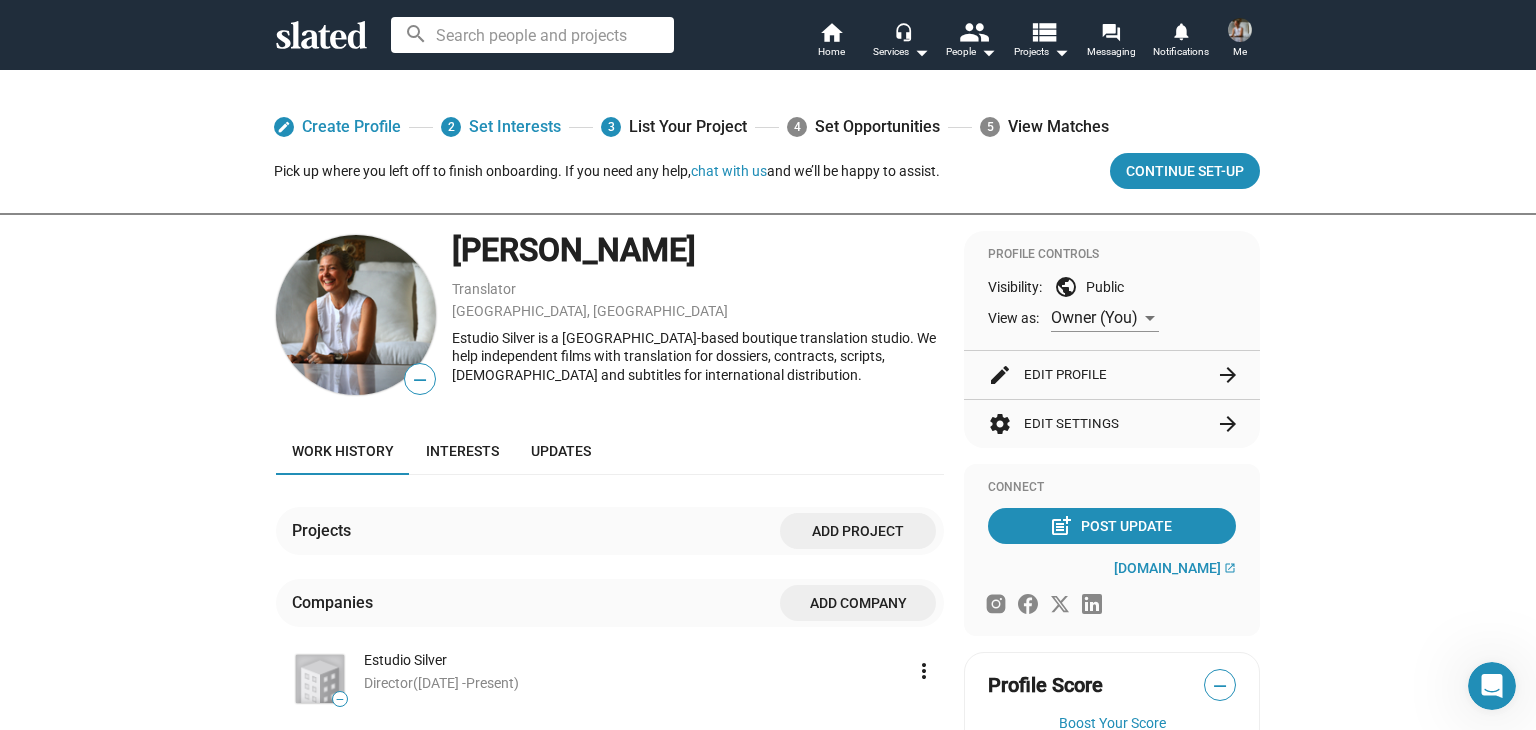 drag, startPoint x: 839, startPoint y: 524, endPoint x: 387, endPoint y: 481, distance: 454.04074 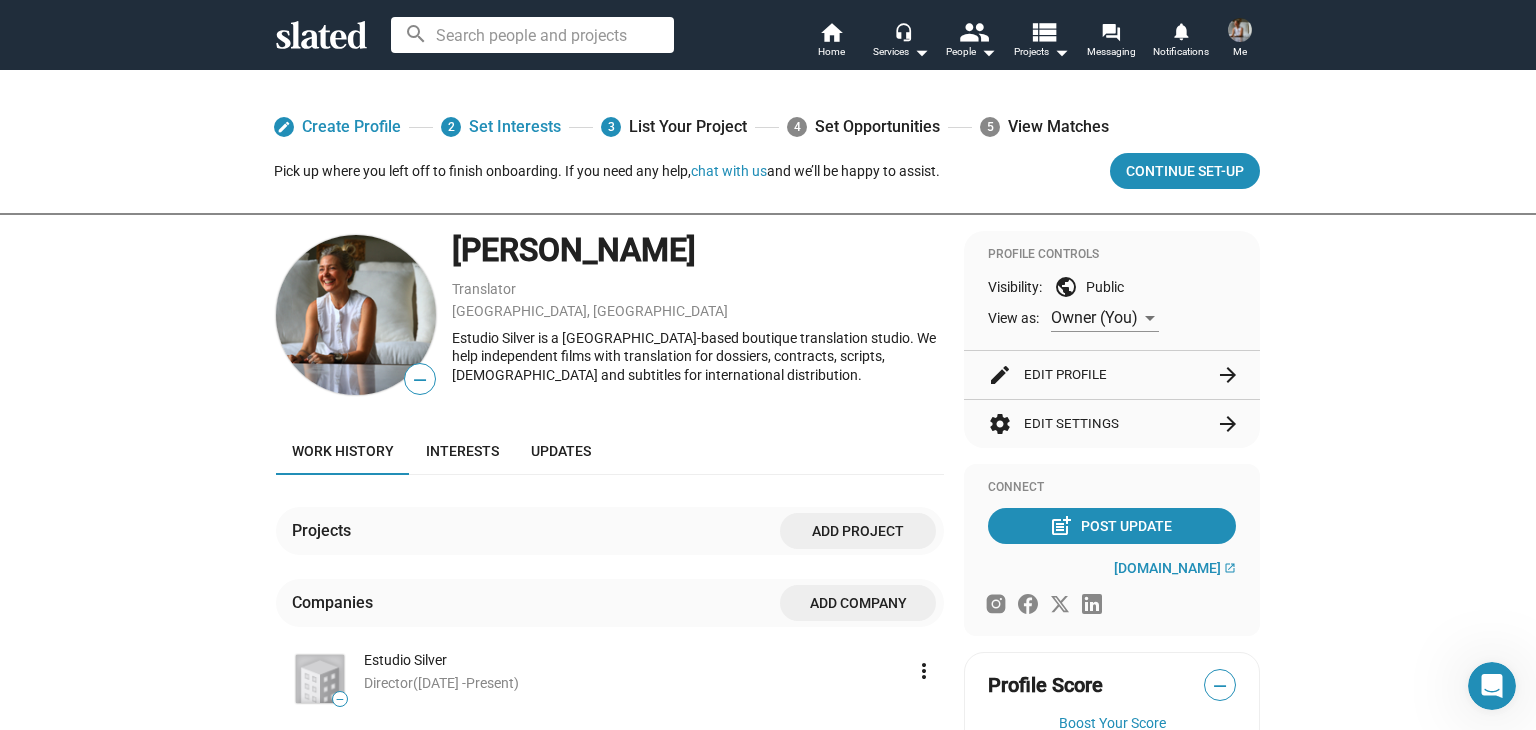 click on "edit  Create Profile  2  Set Interests  3  List Your Project  4  Set Opportunities  5  View Matches   Pick up where you left off to finish onboarding. If you need any help,  chat with us  and we’ll be happy to assist.   Continue Set-up  —  [PERSON_NAME]  Translator [GEOGRAPHIC_DATA], [GEOGRAPHIC_DATA] Estudio Silver is a [GEOGRAPHIC_DATA]-based boutique translation studio. We help independent films with translation for dossiers, contracts, scripts, [DEMOGRAPHIC_DATA] and subtitles for international distribution. Work history Interests Updates Projects  Add project  Companies  Add Company  — Estudio Silver Director  ([DATE] -  Present )  more_vert — Estudio Silver Director  ([DATE] -  Present )  more_vert Profile Controls  Visibility:  public Public View as: Owner (You) edit  Edit Profile  arrow_forward settings  Edit Settings  arrow_forward  Connect  post_add  Post Update  [DOMAIN_NAME]   open_in_new Profile Score —  Boost Your Score  Learn about scores Stats Total 30 Days Profile views 5 +  0 Trackers 0 +  0 Intros 0" at bounding box center [768, 627] 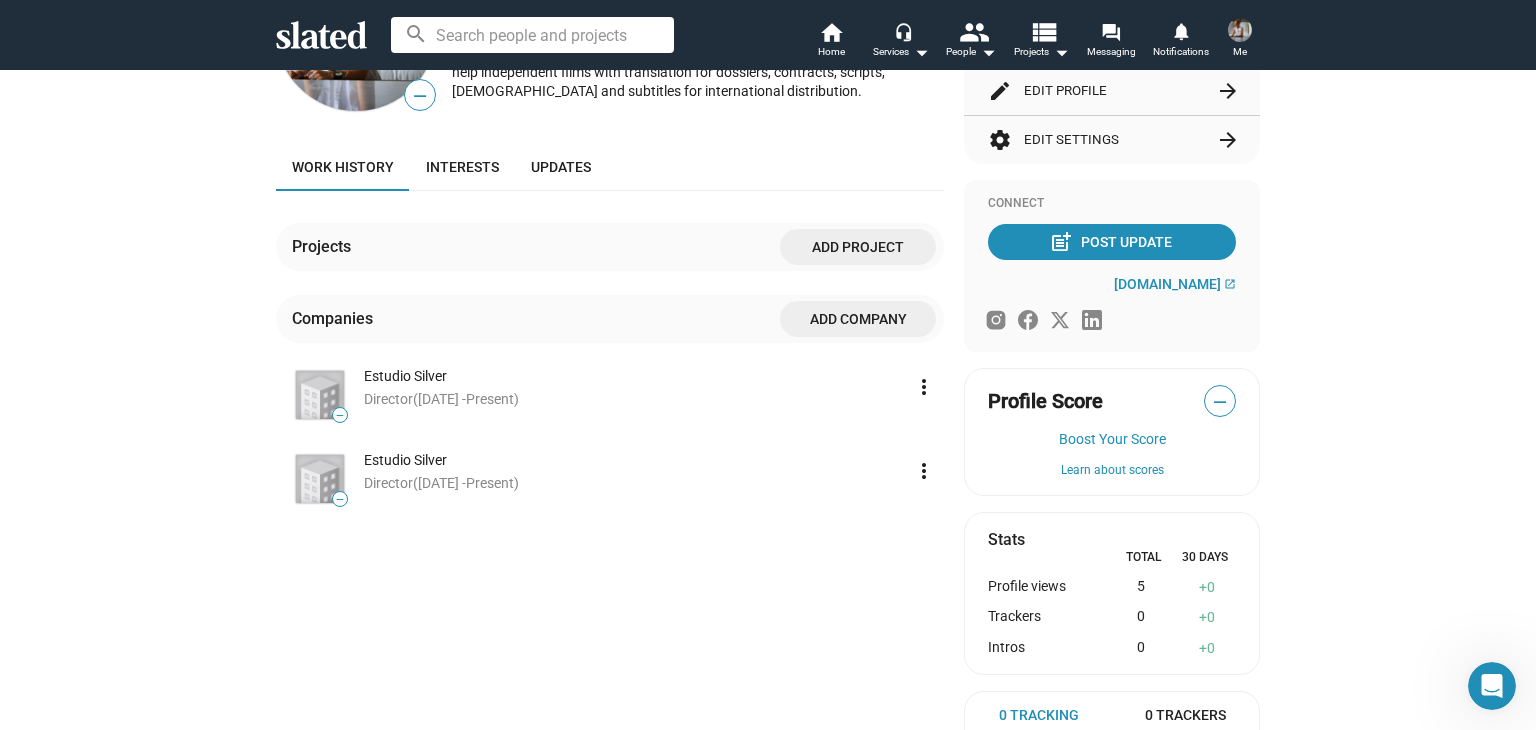 scroll, scrollTop: 333, scrollLeft: 0, axis: vertical 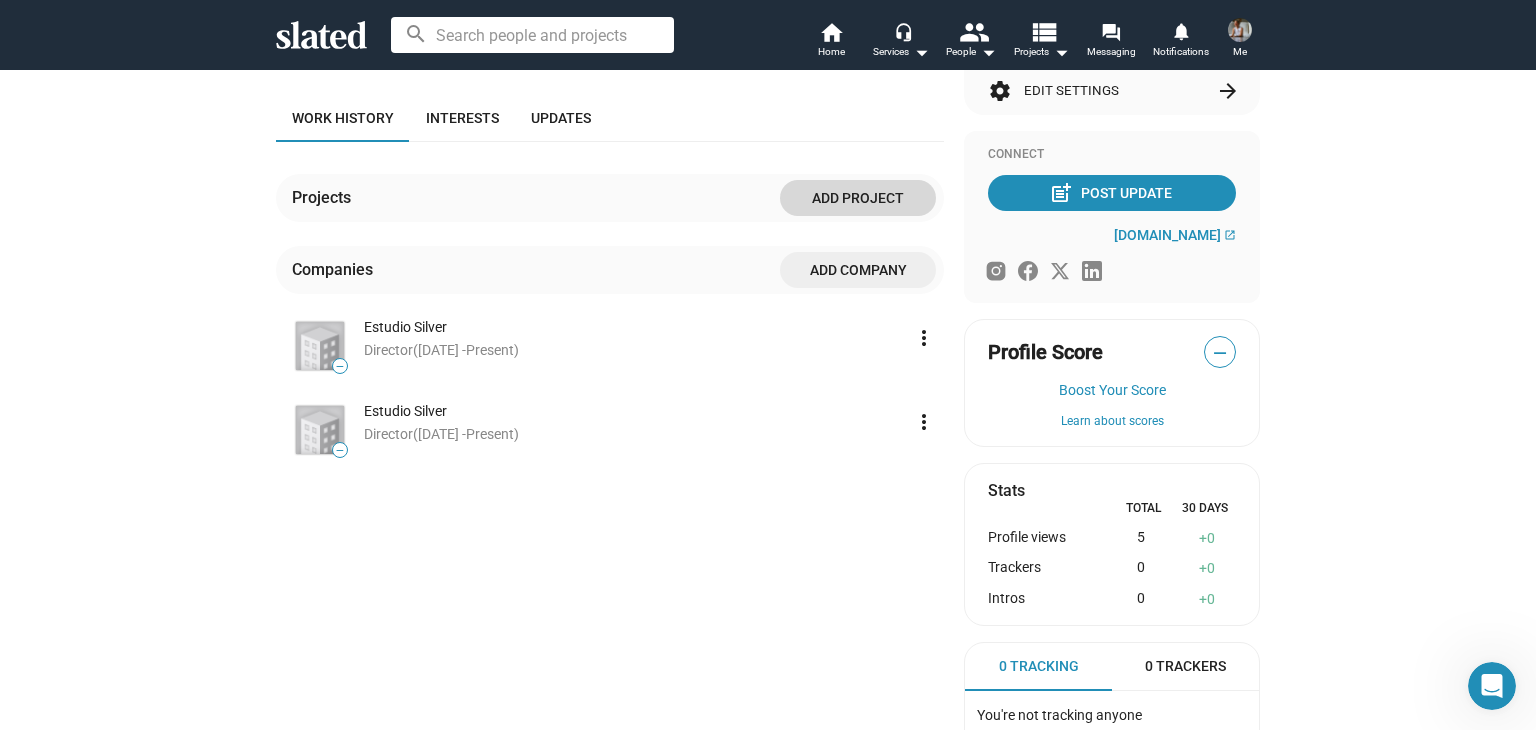 click on "Add project" 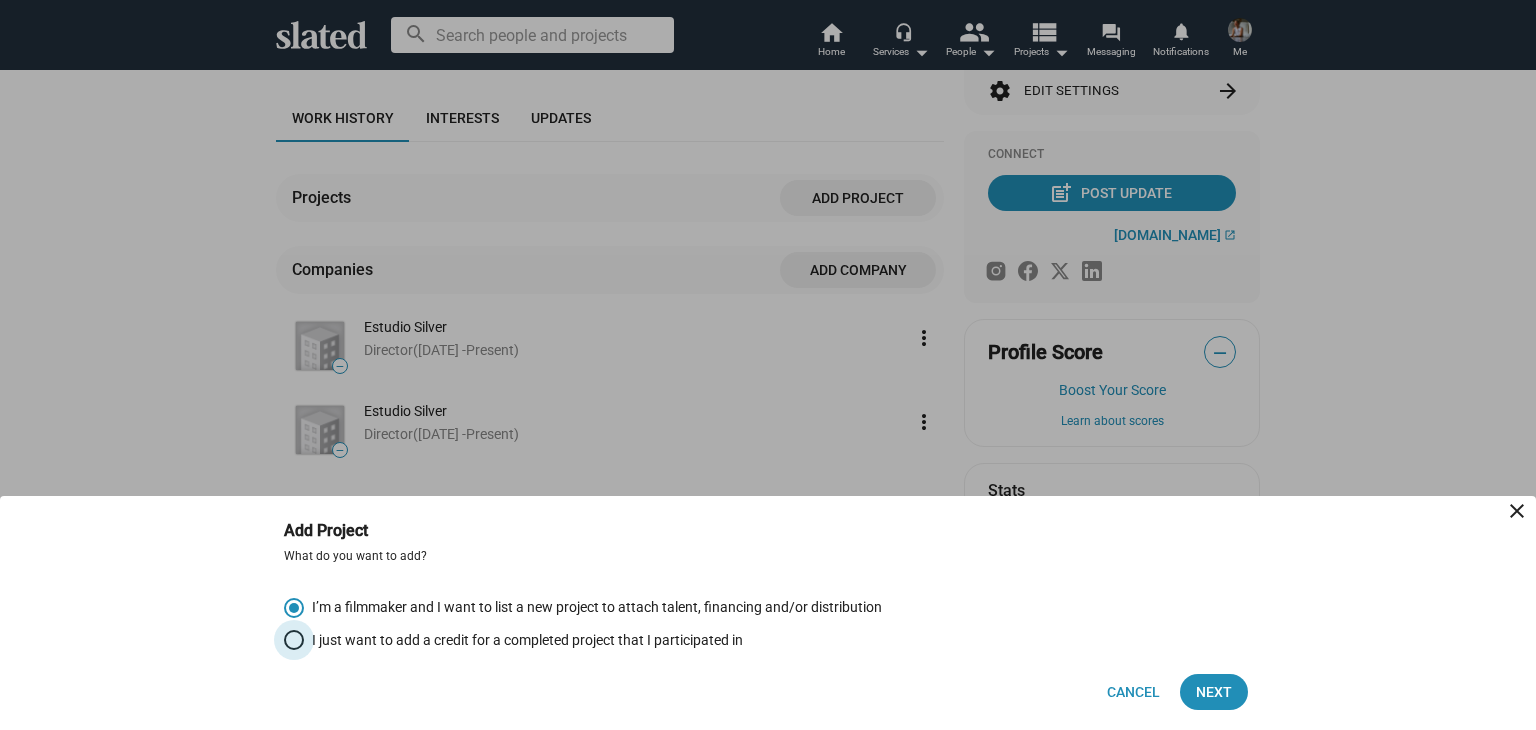 click on "I just want to add a credit for a completed project that I participated in" at bounding box center [523, 640] 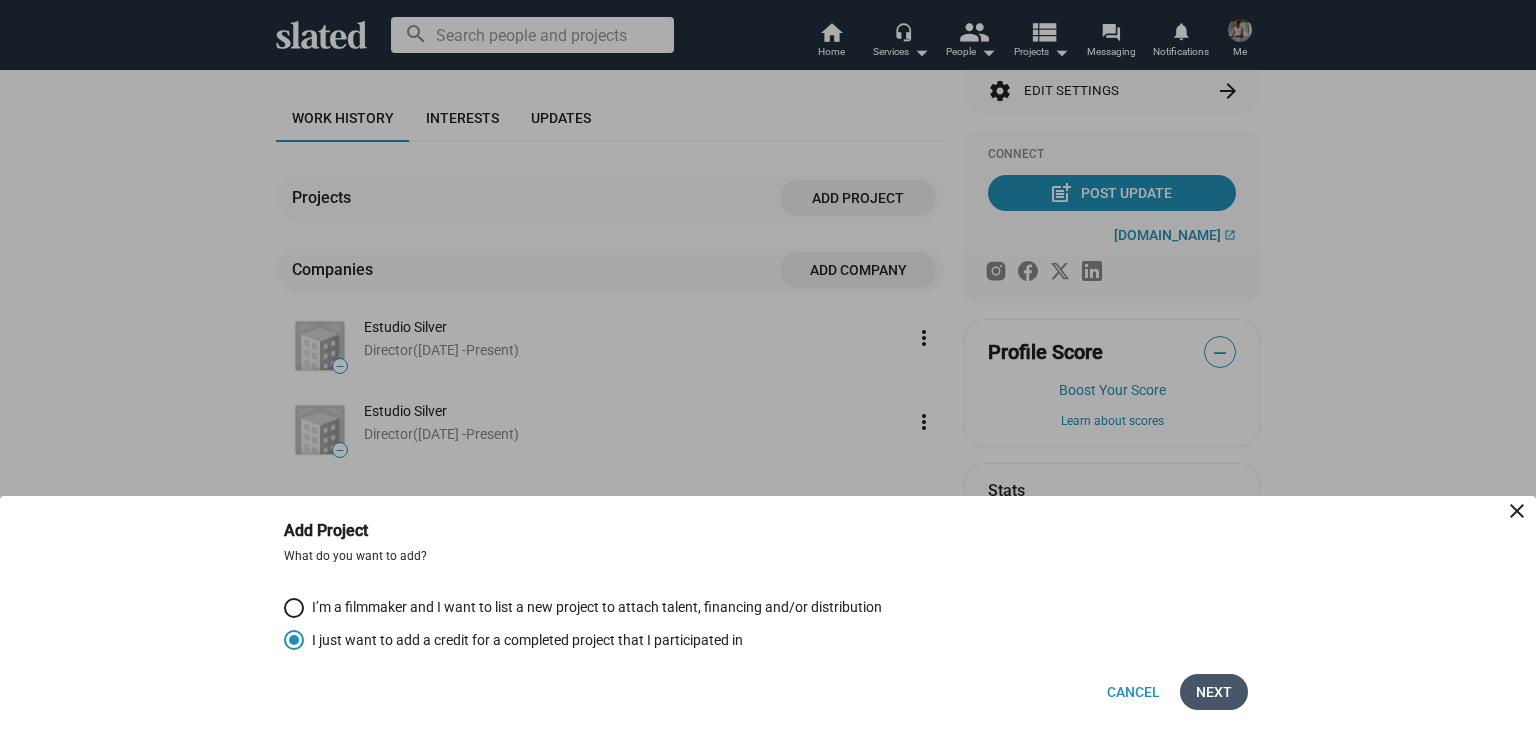 click on "Next" at bounding box center (1214, 692) 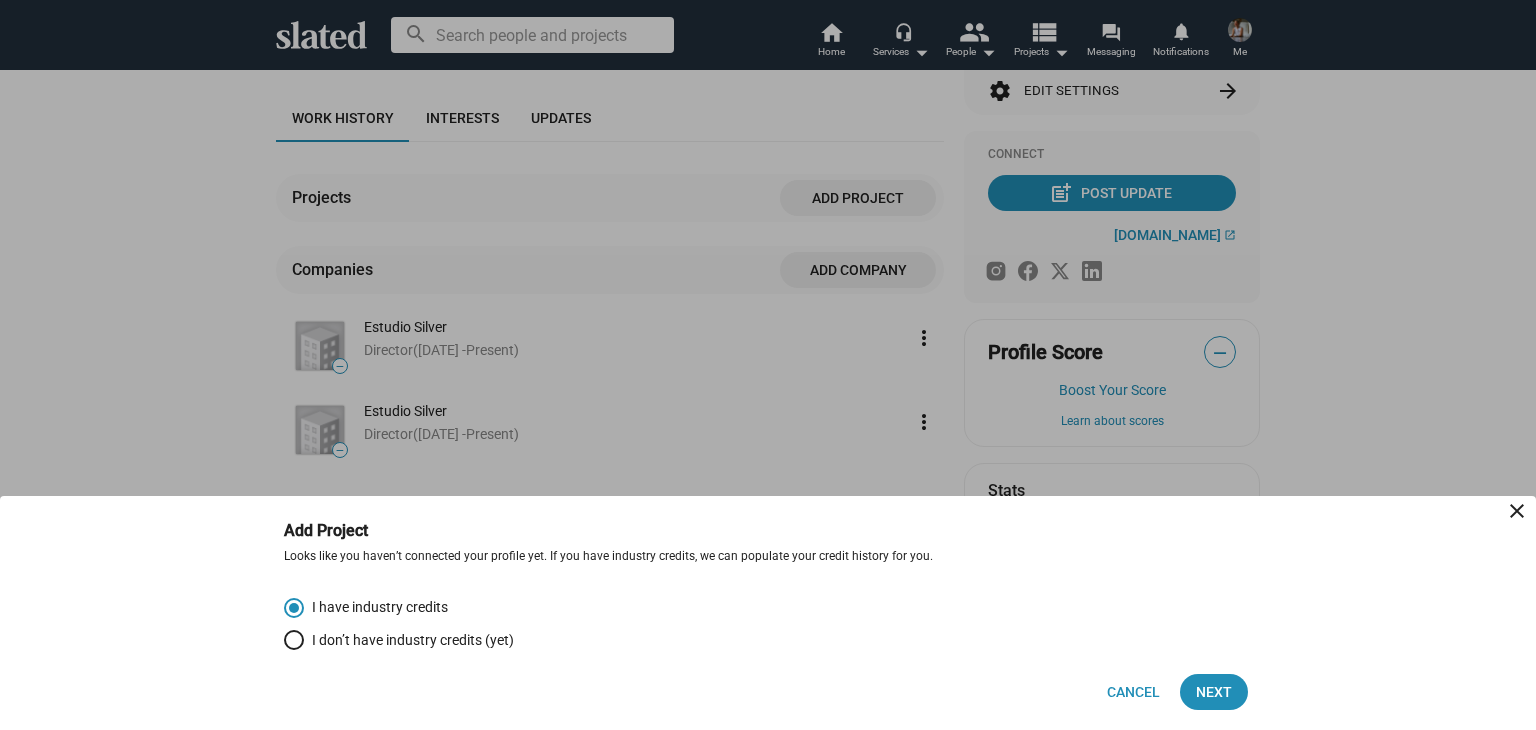 click at bounding box center (294, 640) 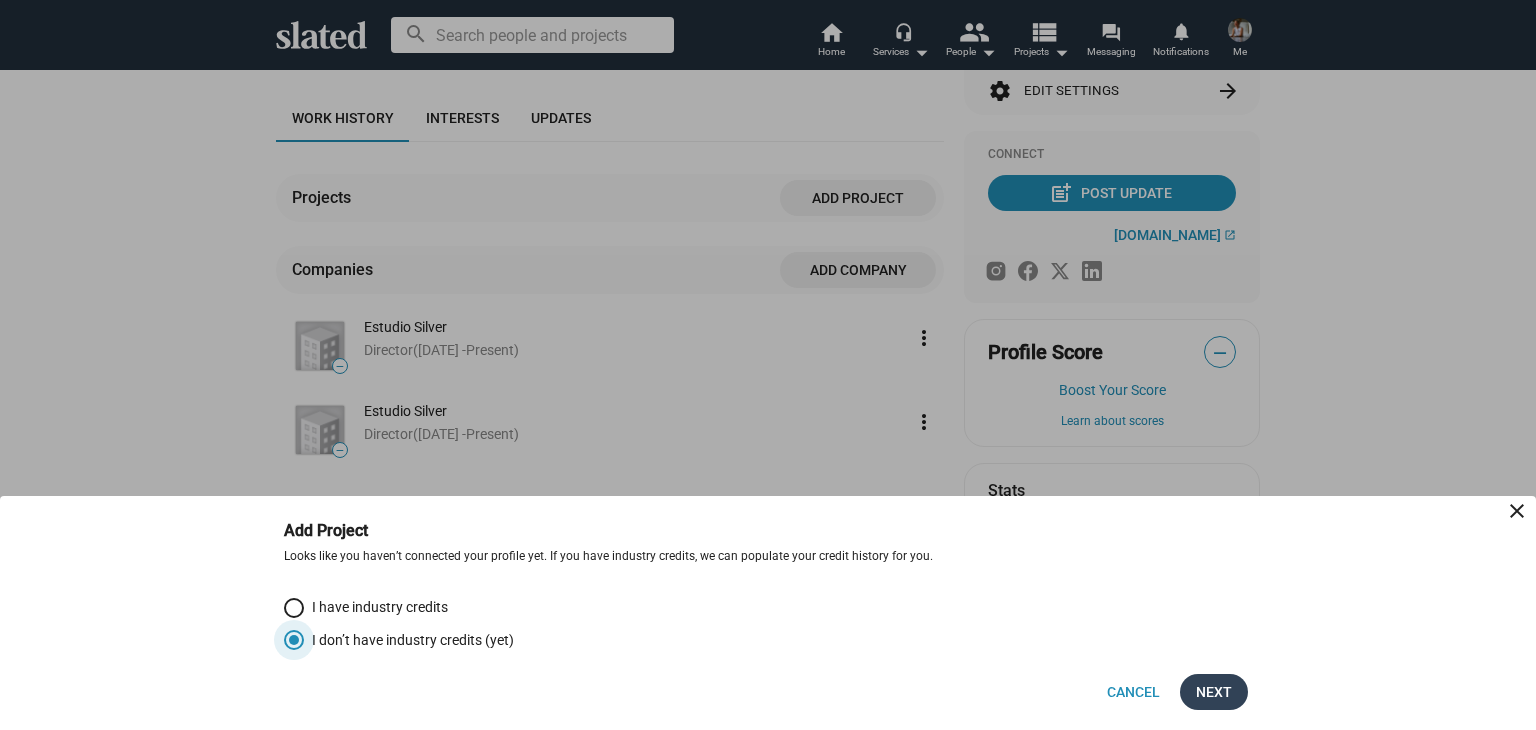 click on "Next" at bounding box center (1214, 692) 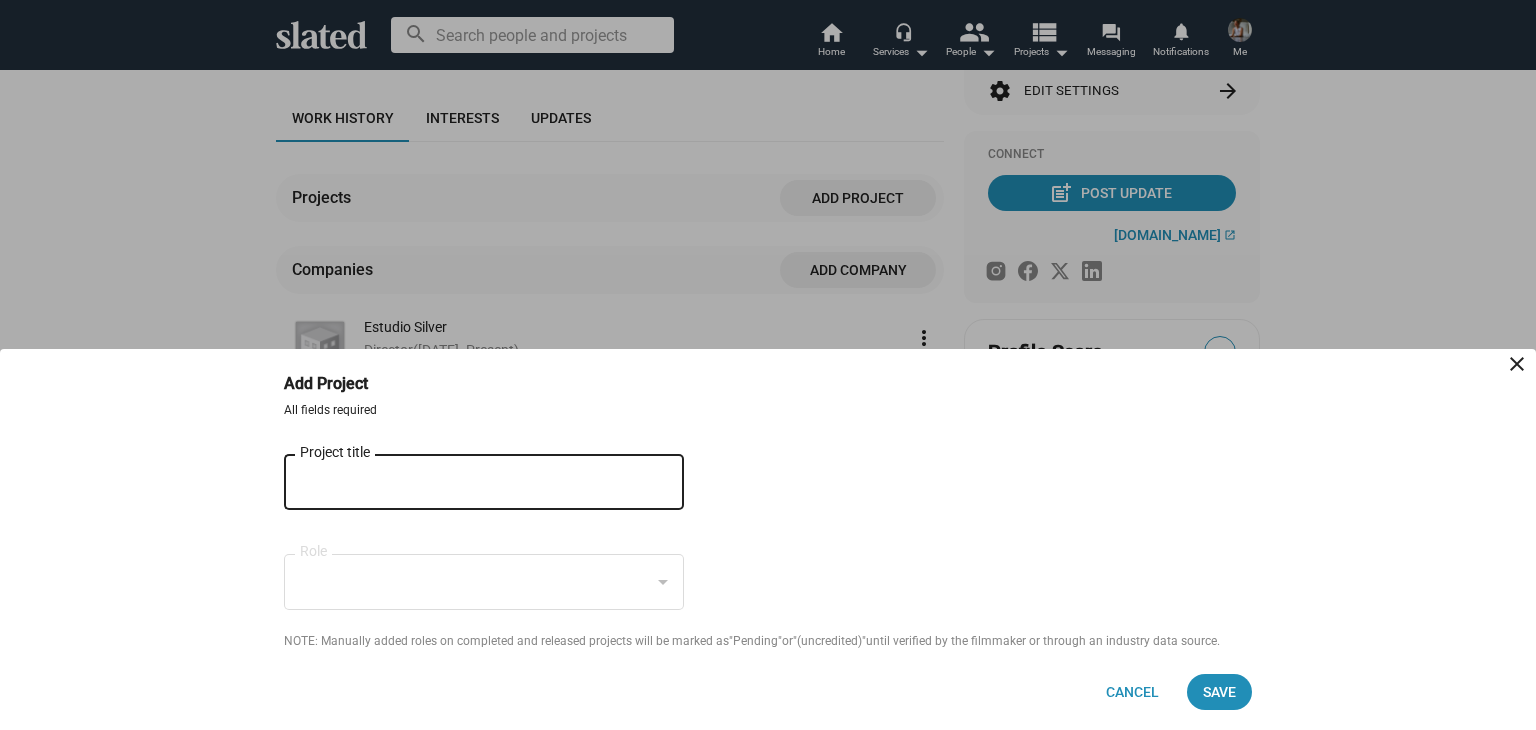 click on "Project title" at bounding box center [470, 483] 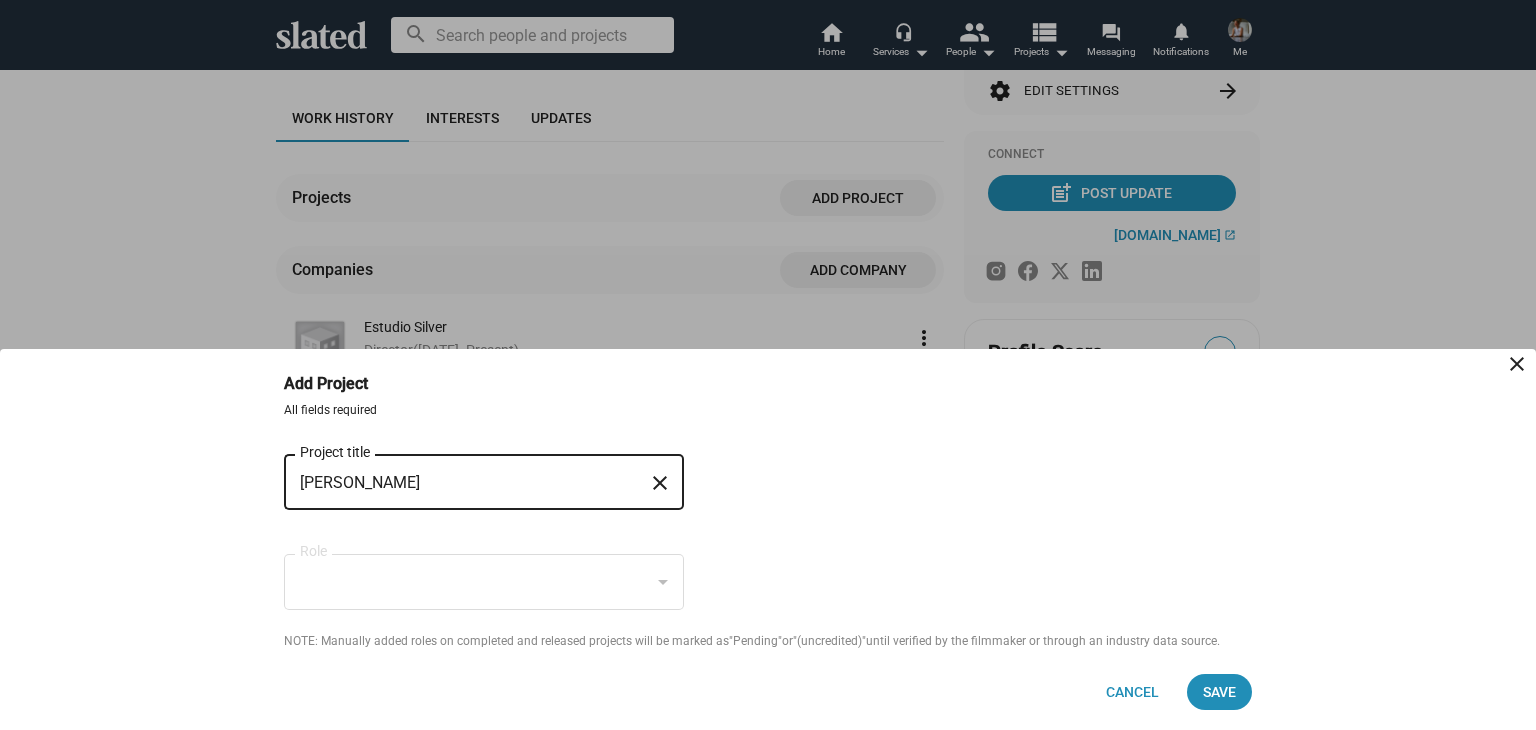 type on "[PERSON_NAME]" 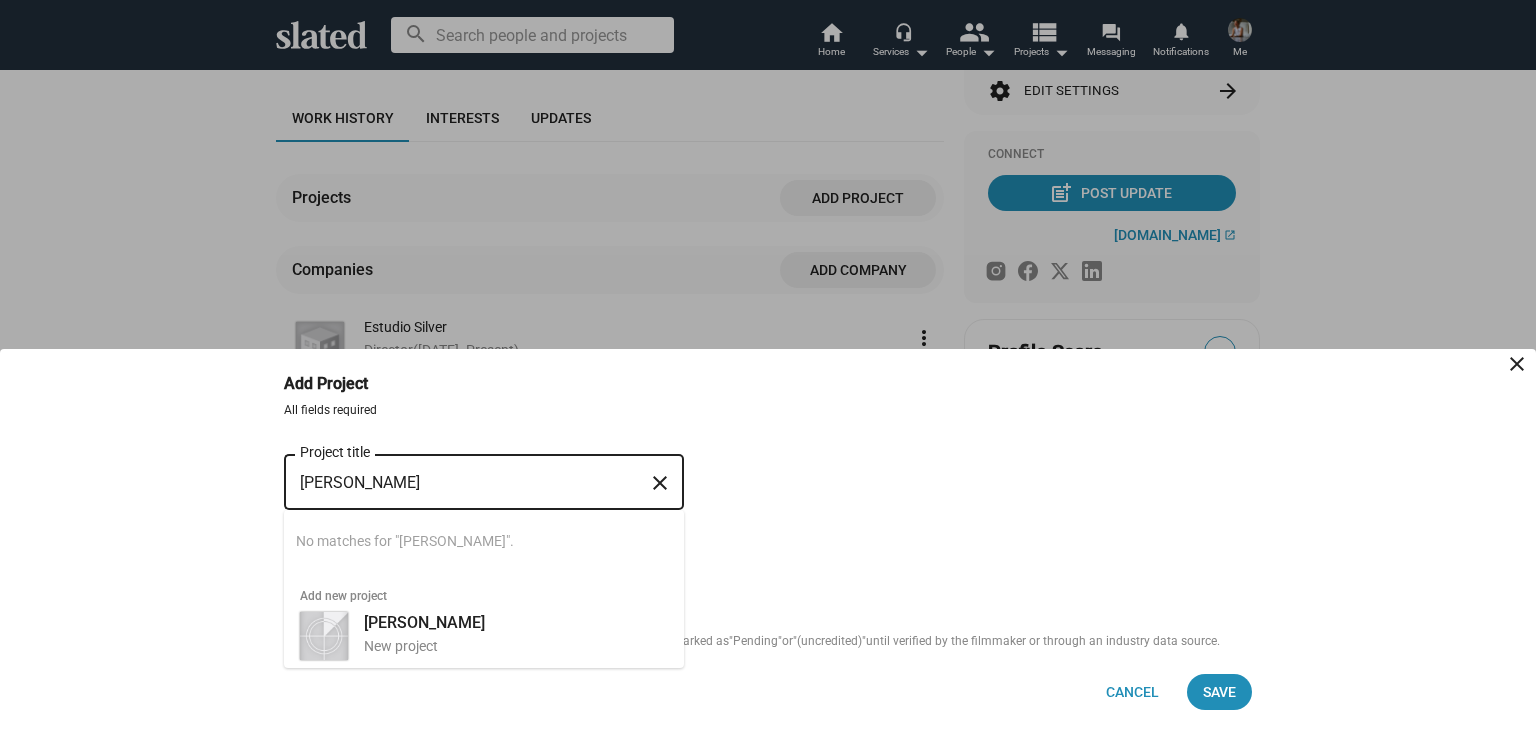 click on "All fields required [PERSON_NAME] Project title close   Searching… No matches for "[PERSON_NAME]". Add new project  [PERSON_NAME] New project Role  NOTE: Manually added roles on completed and released projects will be marked as  "Pending"  or  "(uncredited)"  until verified by the filmmaker or through an industry data source." at bounding box center (768, 526) 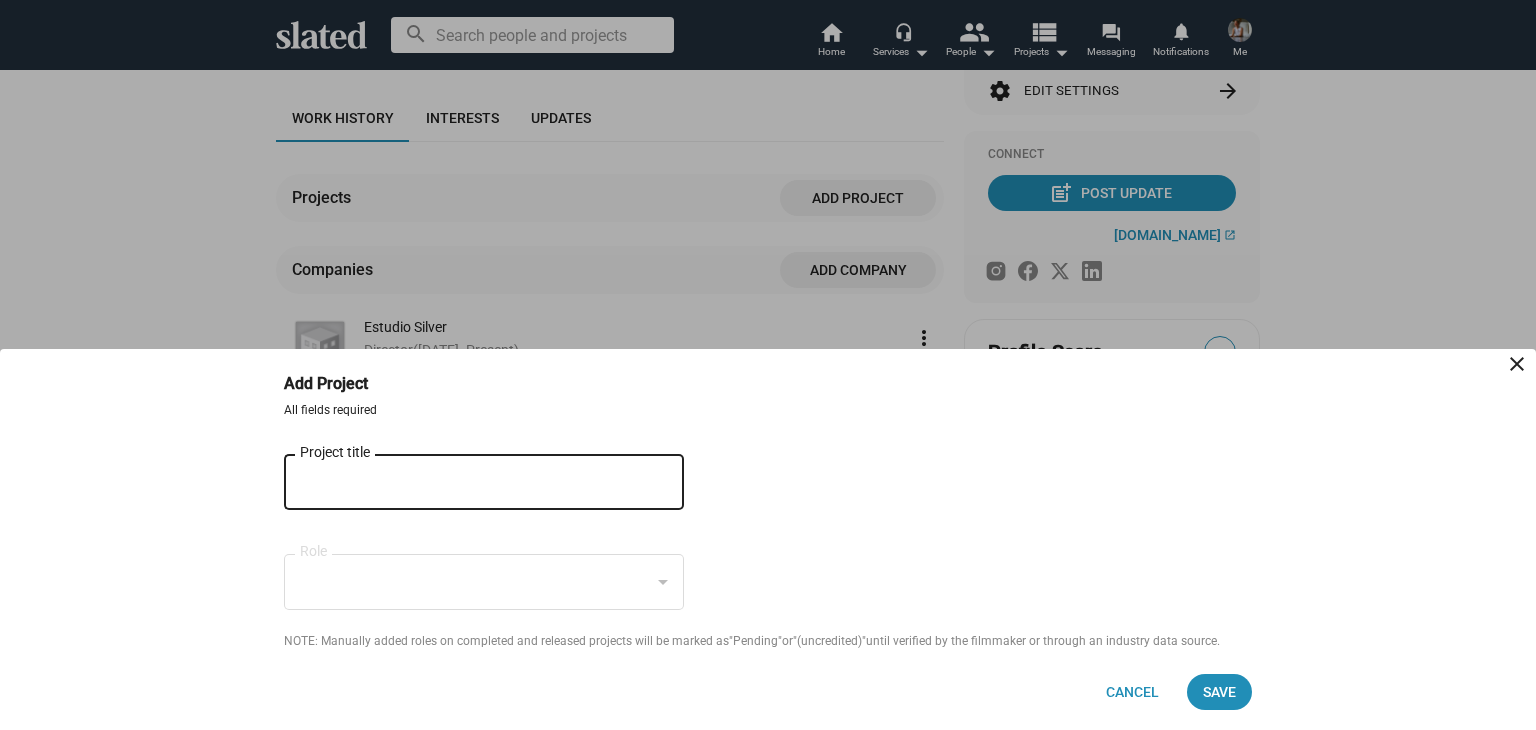 click on "Role" 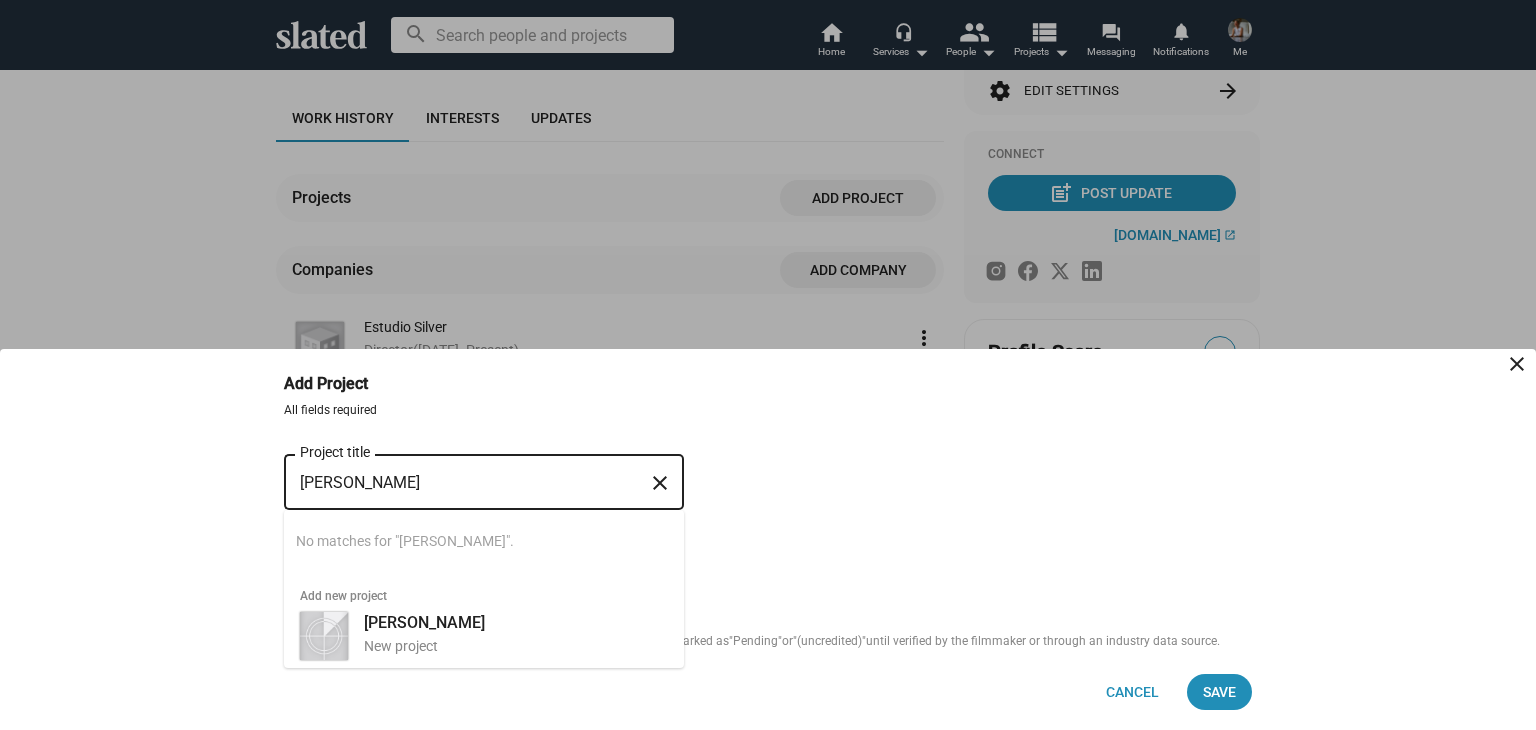 click on "close" at bounding box center [660, 483] 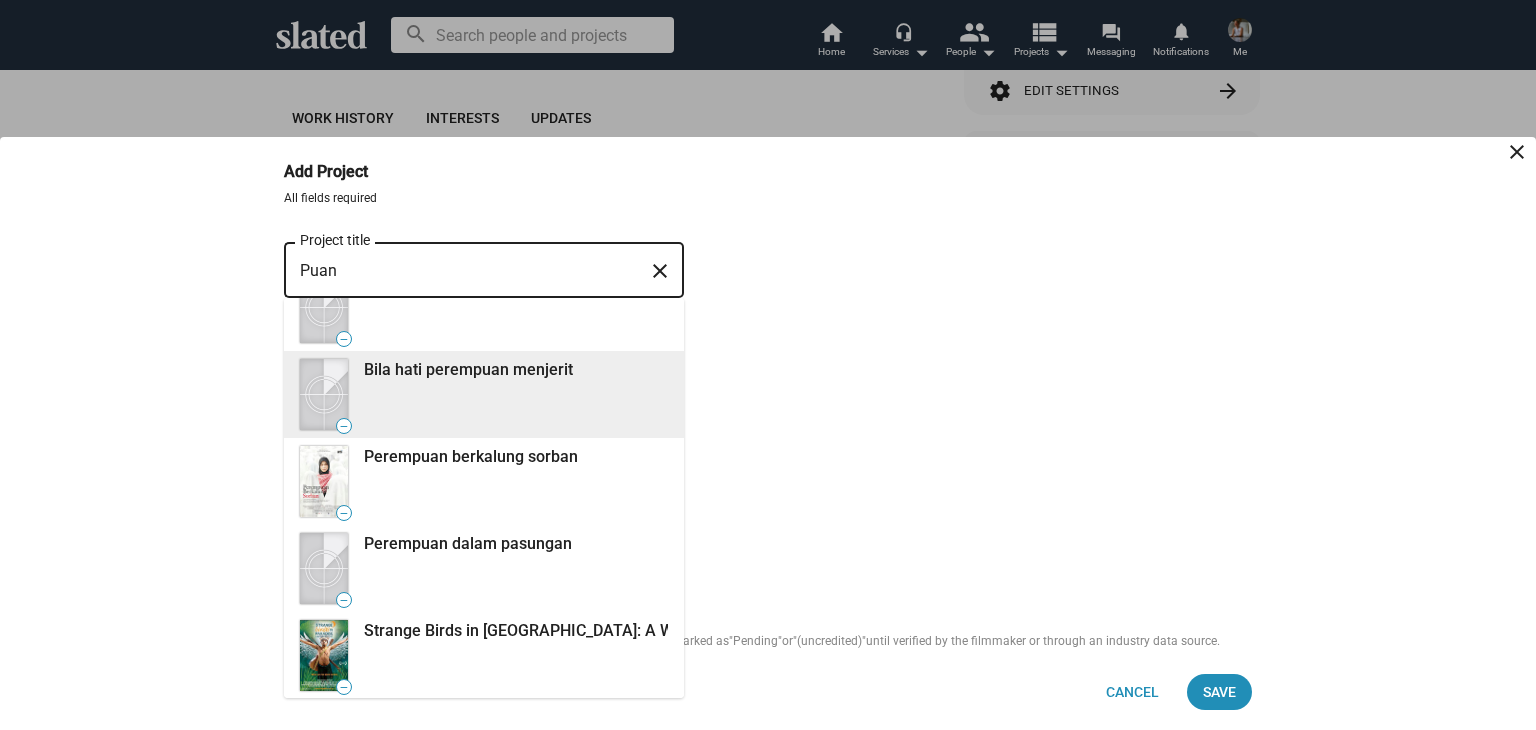scroll, scrollTop: 0, scrollLeft: 0, axis: both 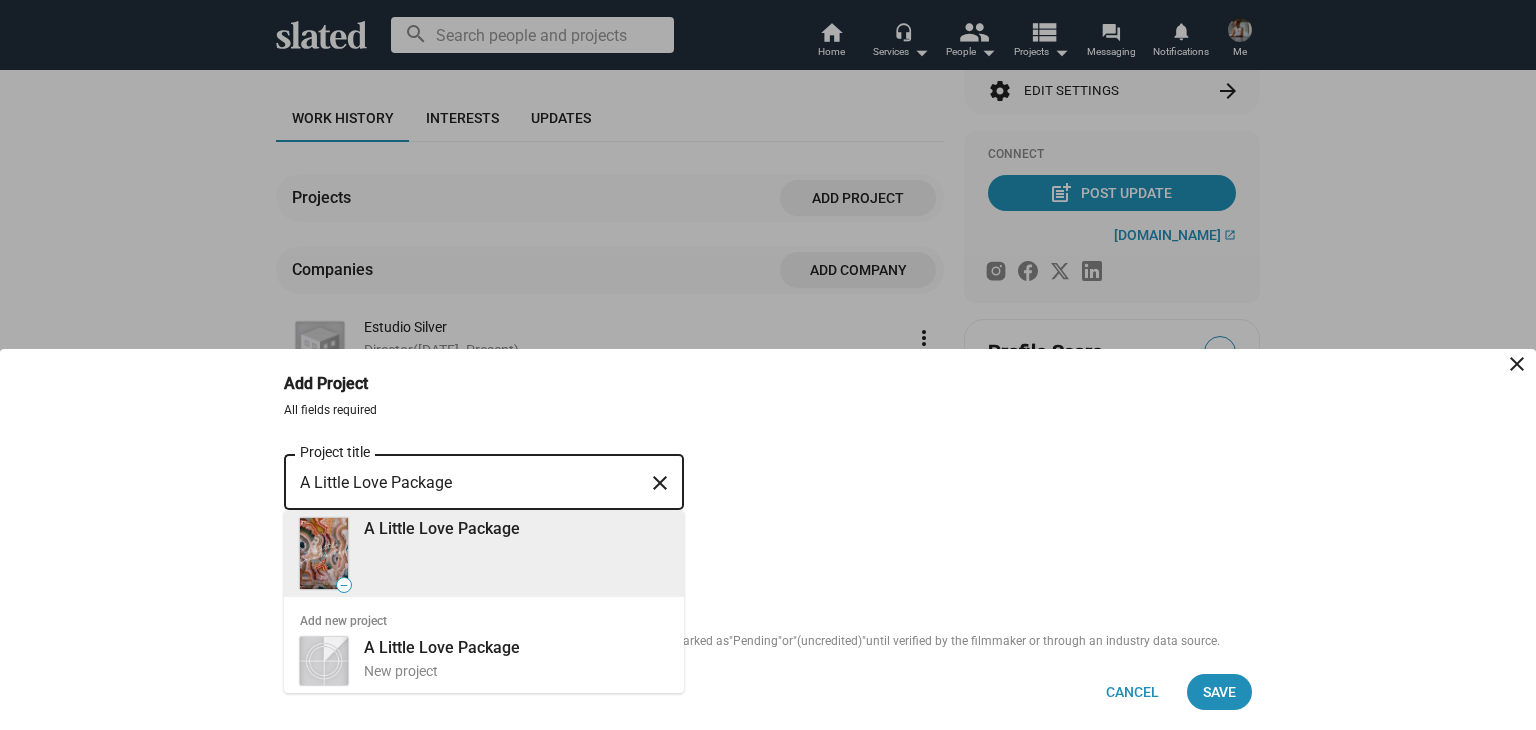 type on "A Little Love Package" 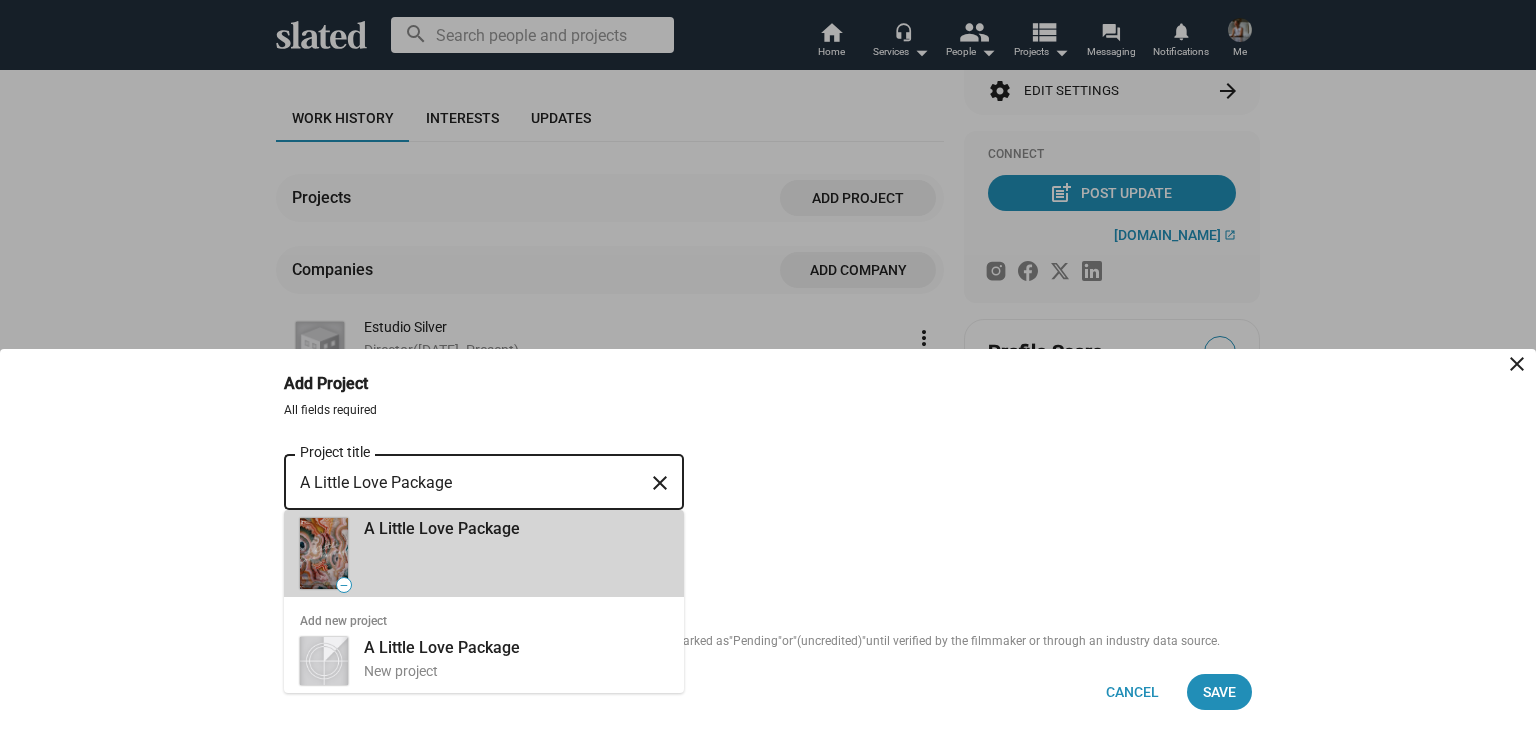 click on "A Little Love Package" at bounding box center (510, 528) 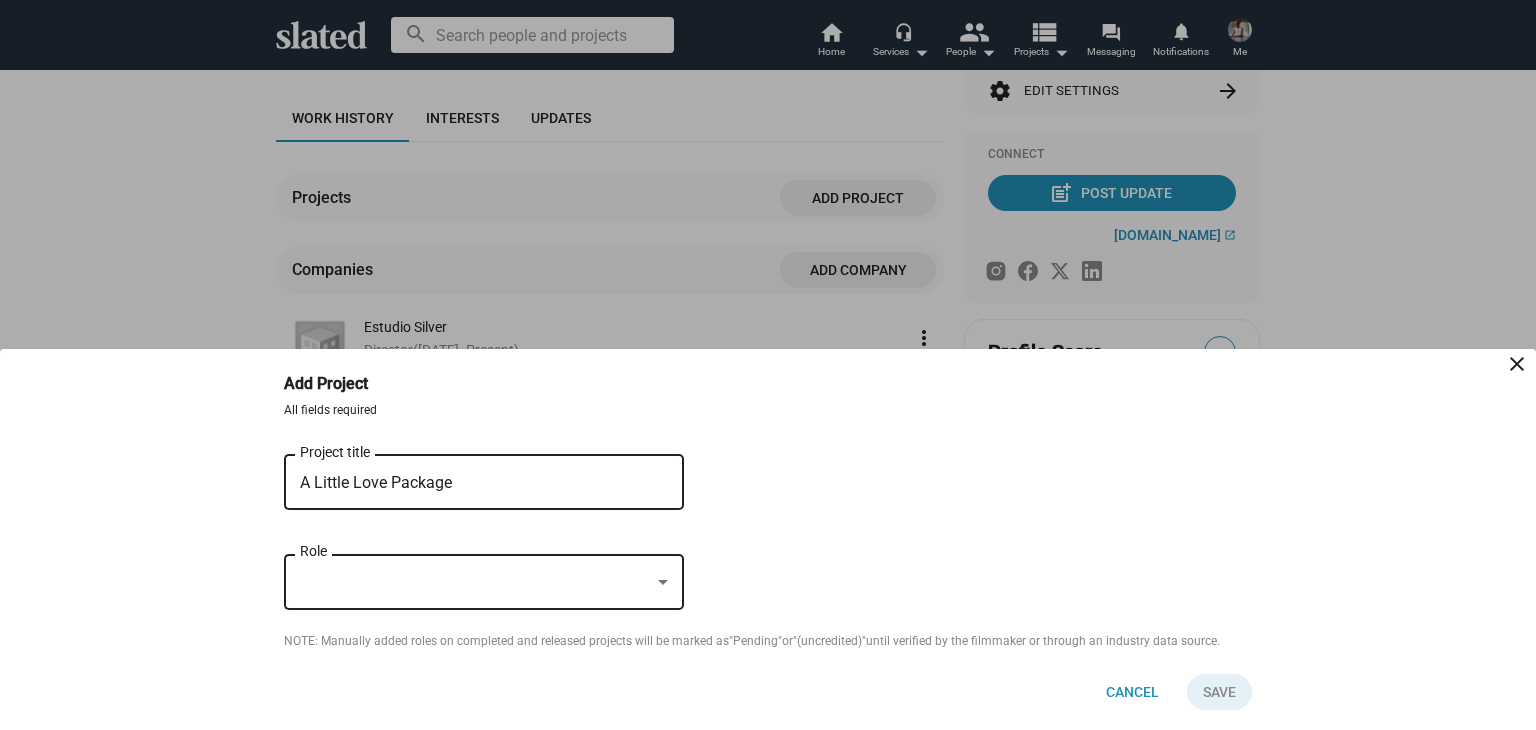 click at bounding box center (475, 582) 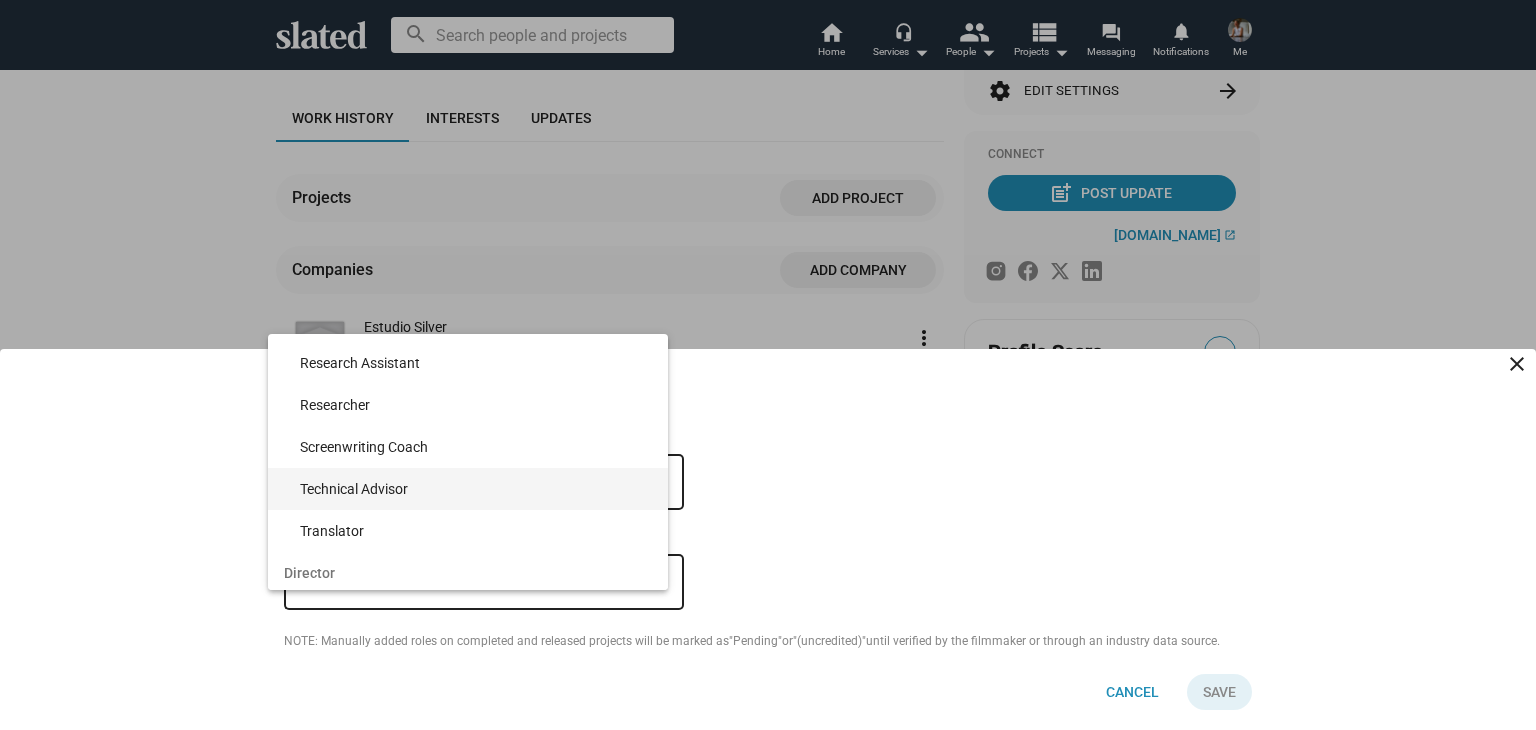 scroll, scrollTop: 6042, scrollLeft: 0, axis: vertical 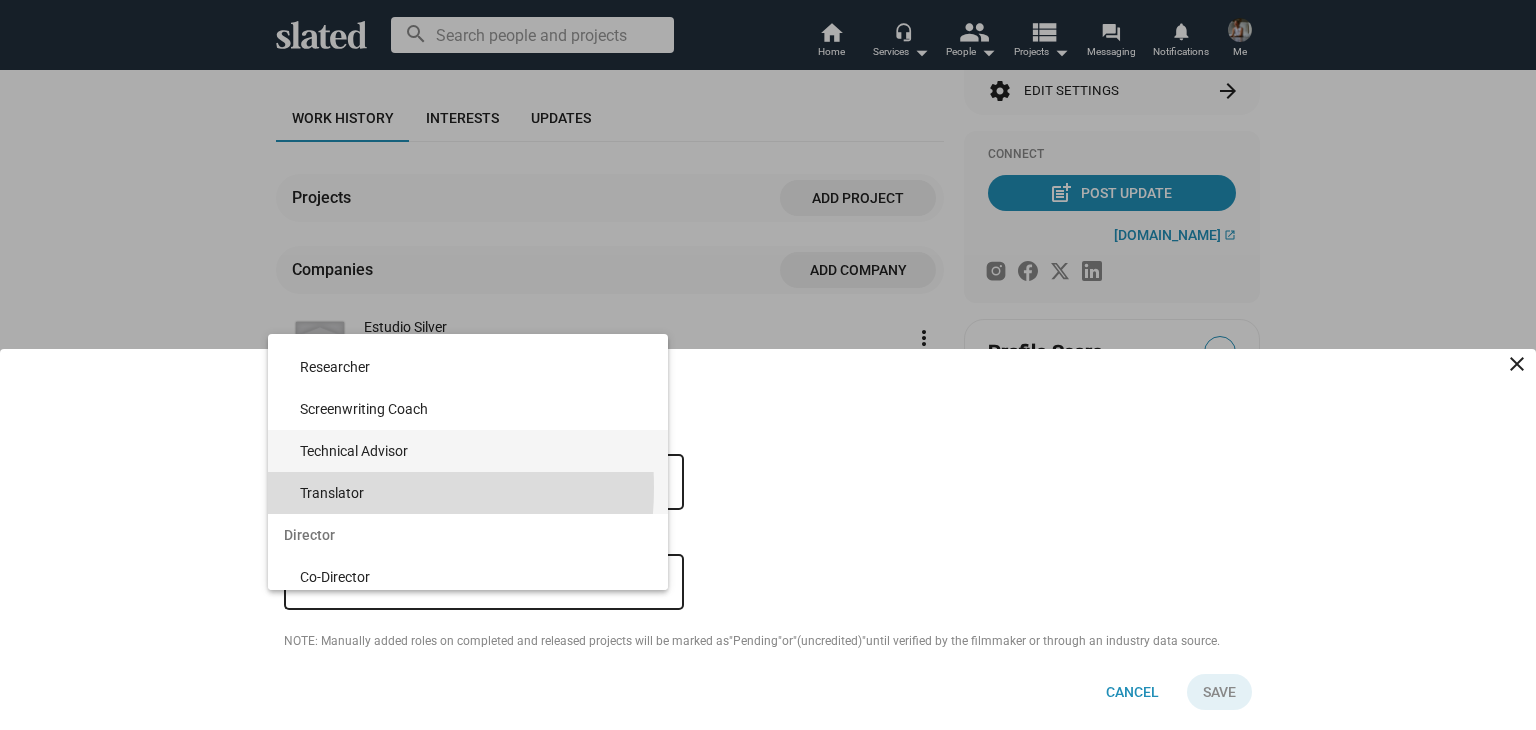click on "Translator" at bounding box center (476, 493) 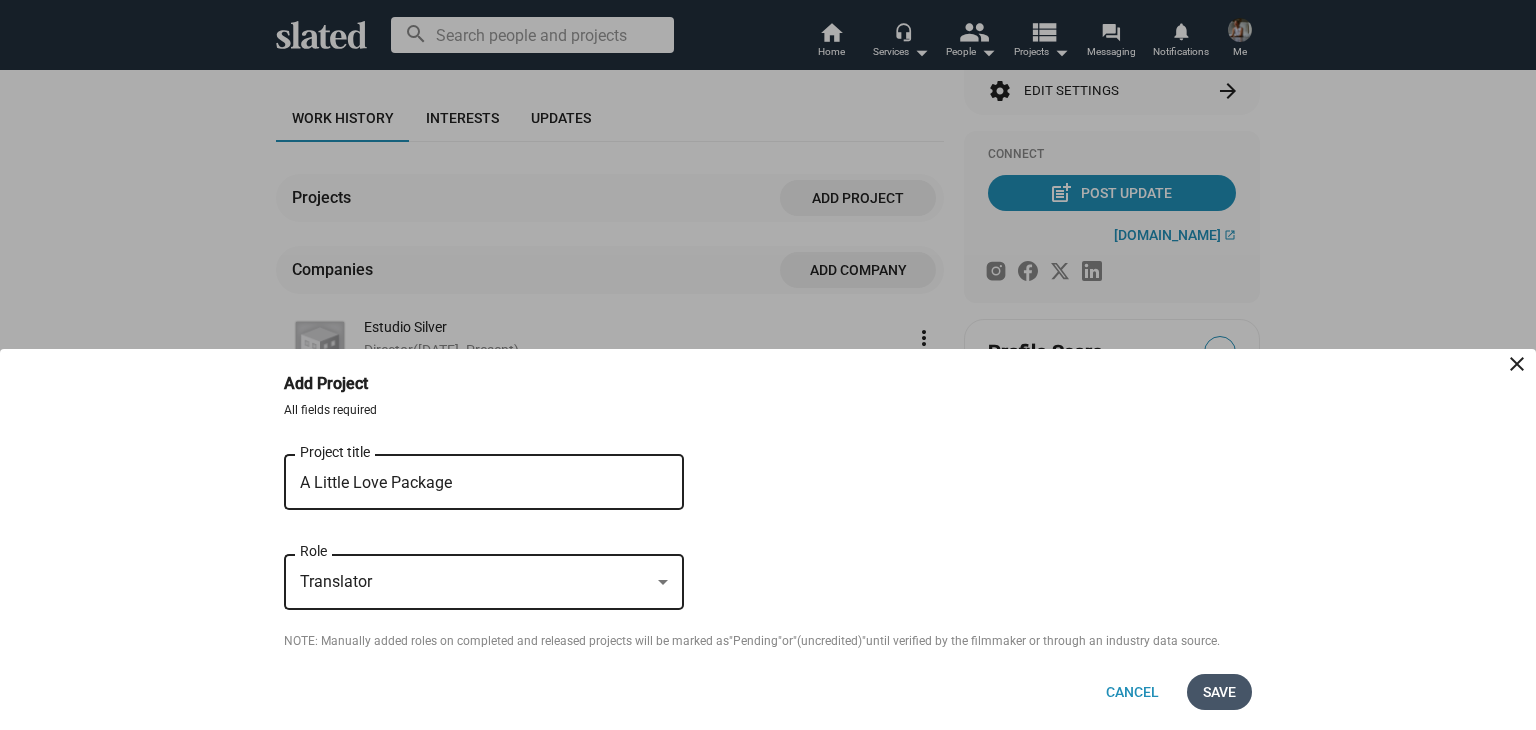 click on "Save" at bounding box center (1219, 692) 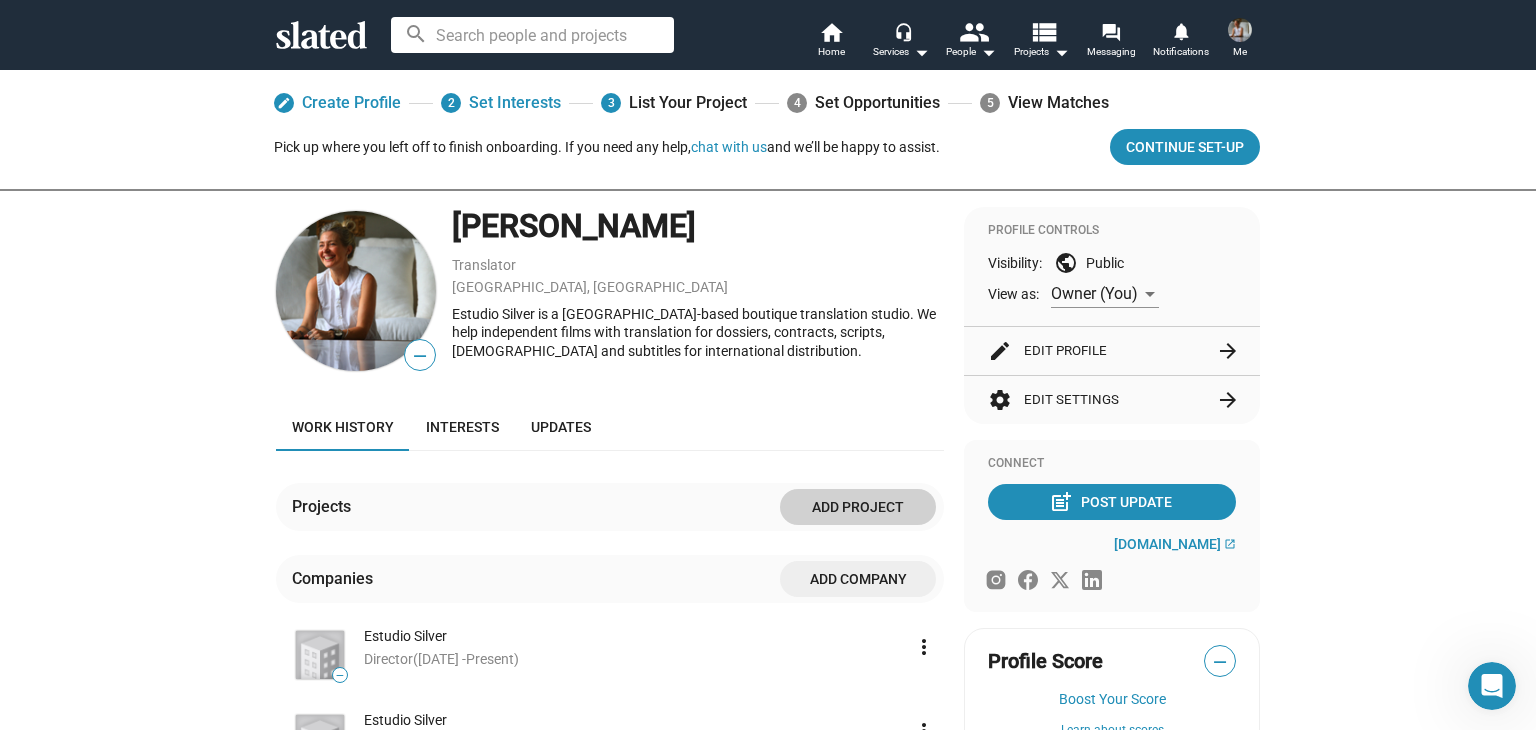 scroll, scrollTop: 0, scrollLeft: 0, axis: both 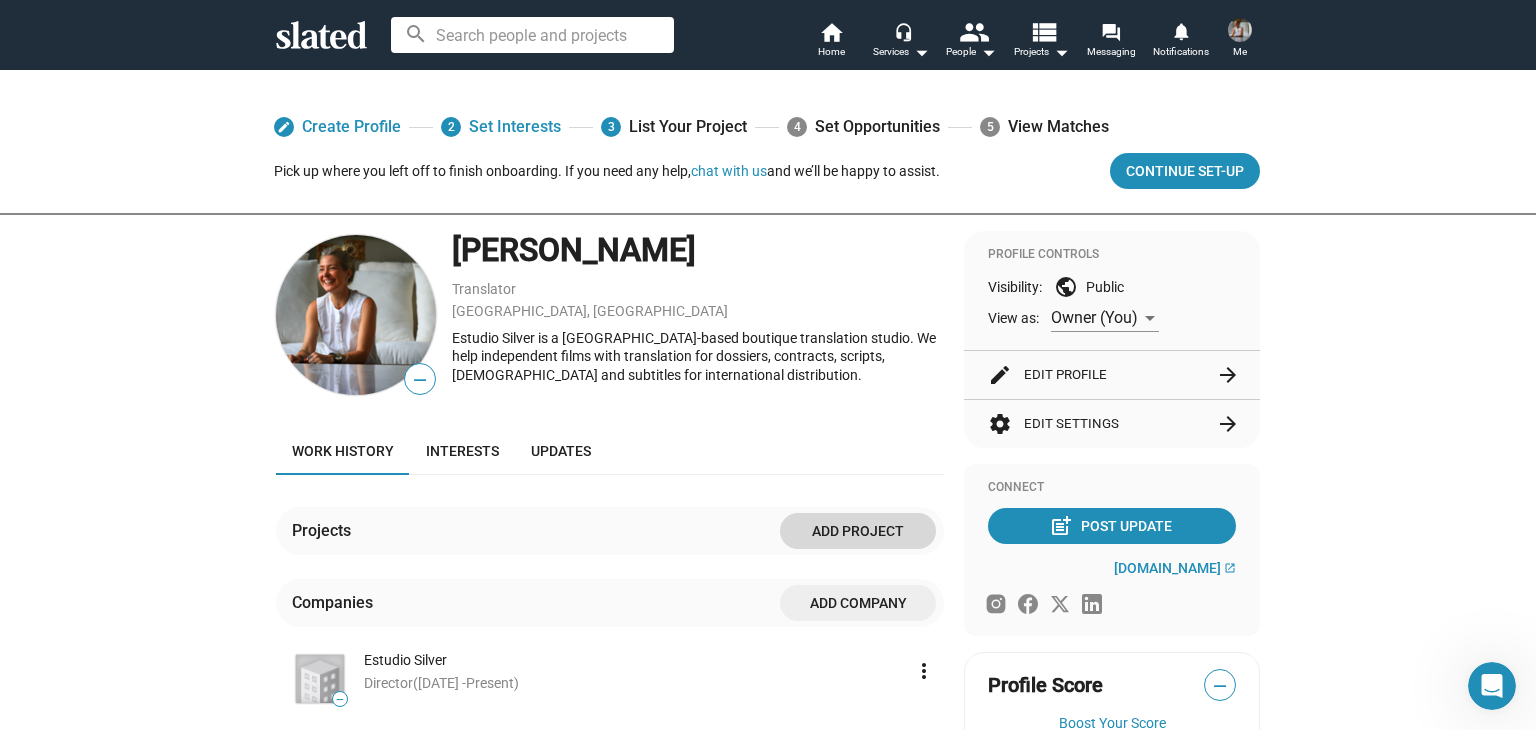 click on "Add project" 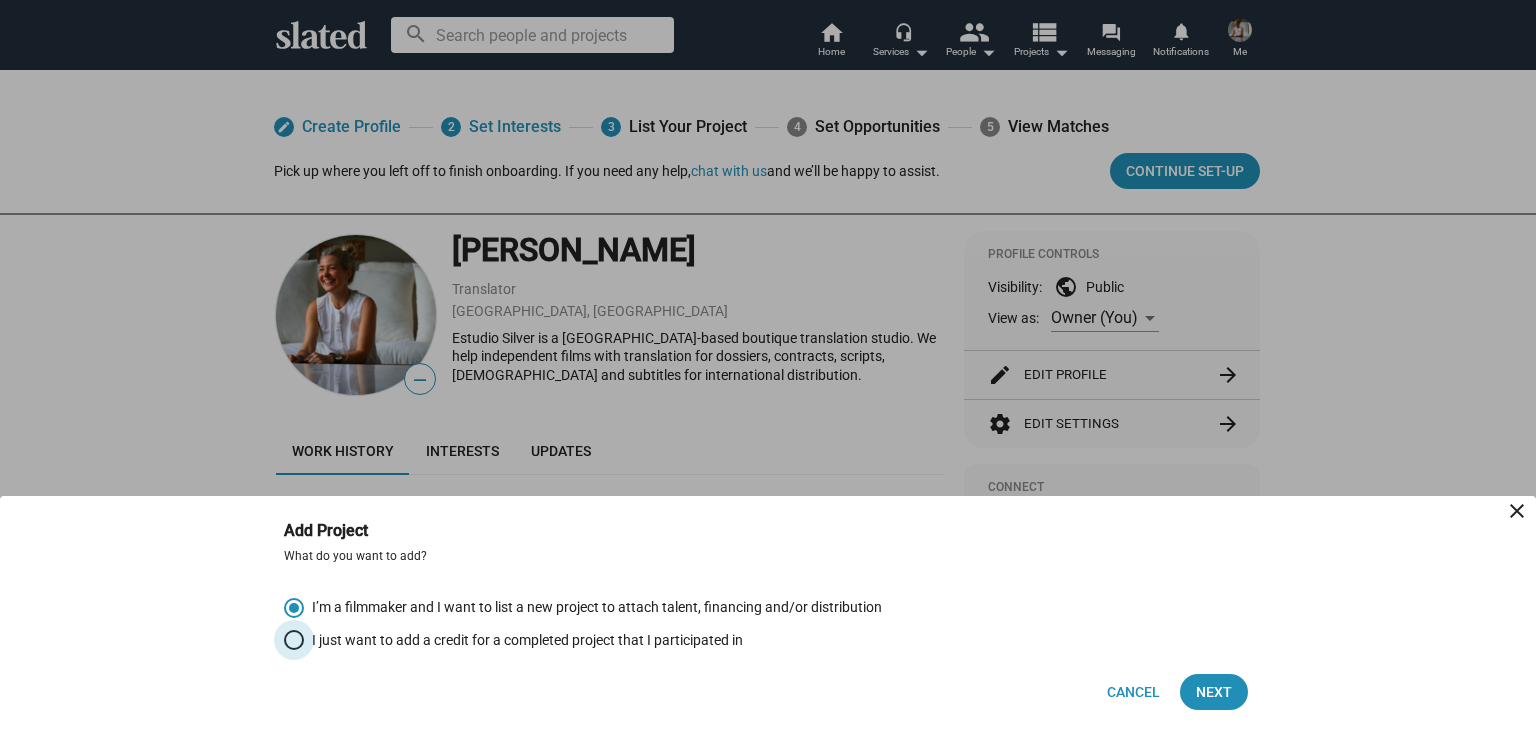 click on "I just want to add a credit for a completed project that I participated in" at bounding box center [523, 640] 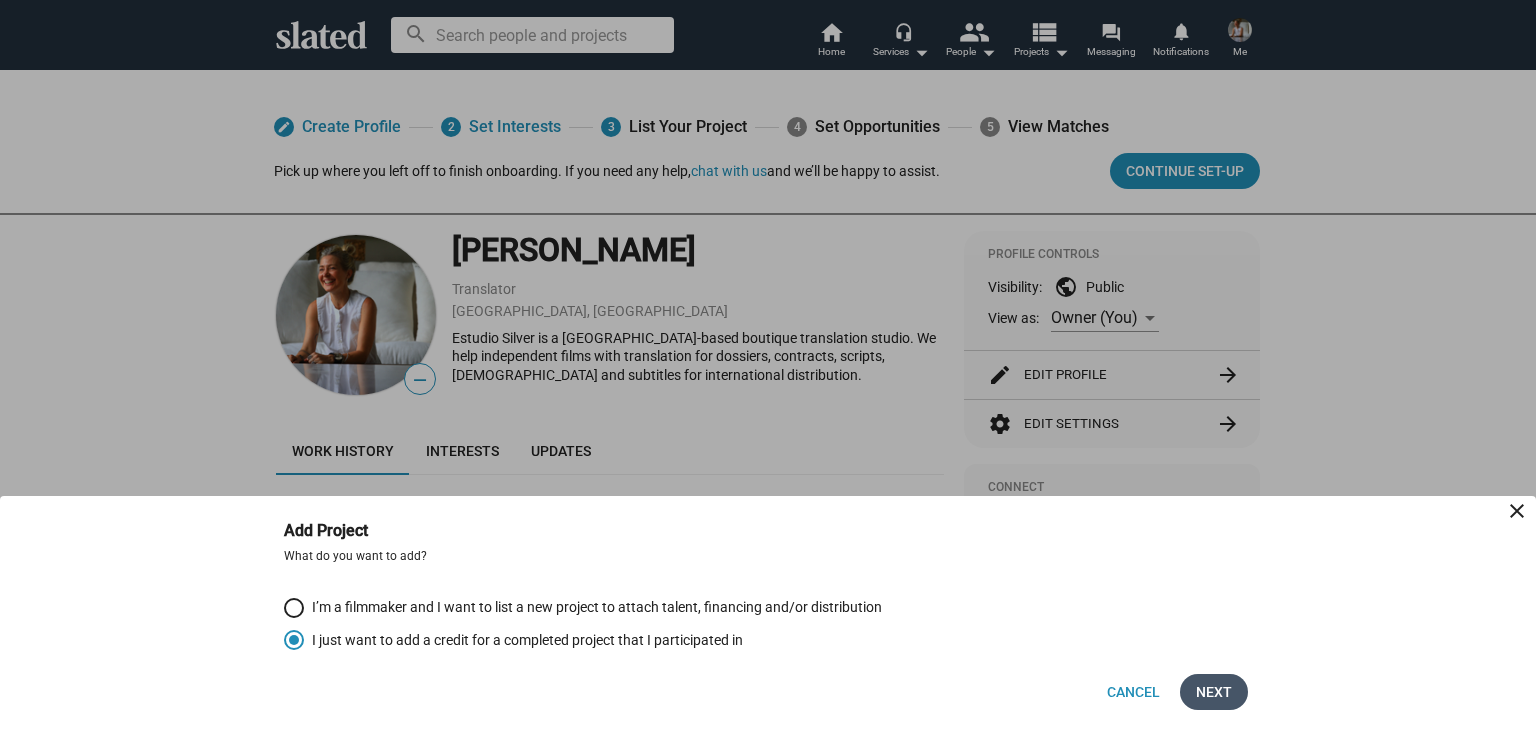 click on "Next" at bounding box center [1214, 692] 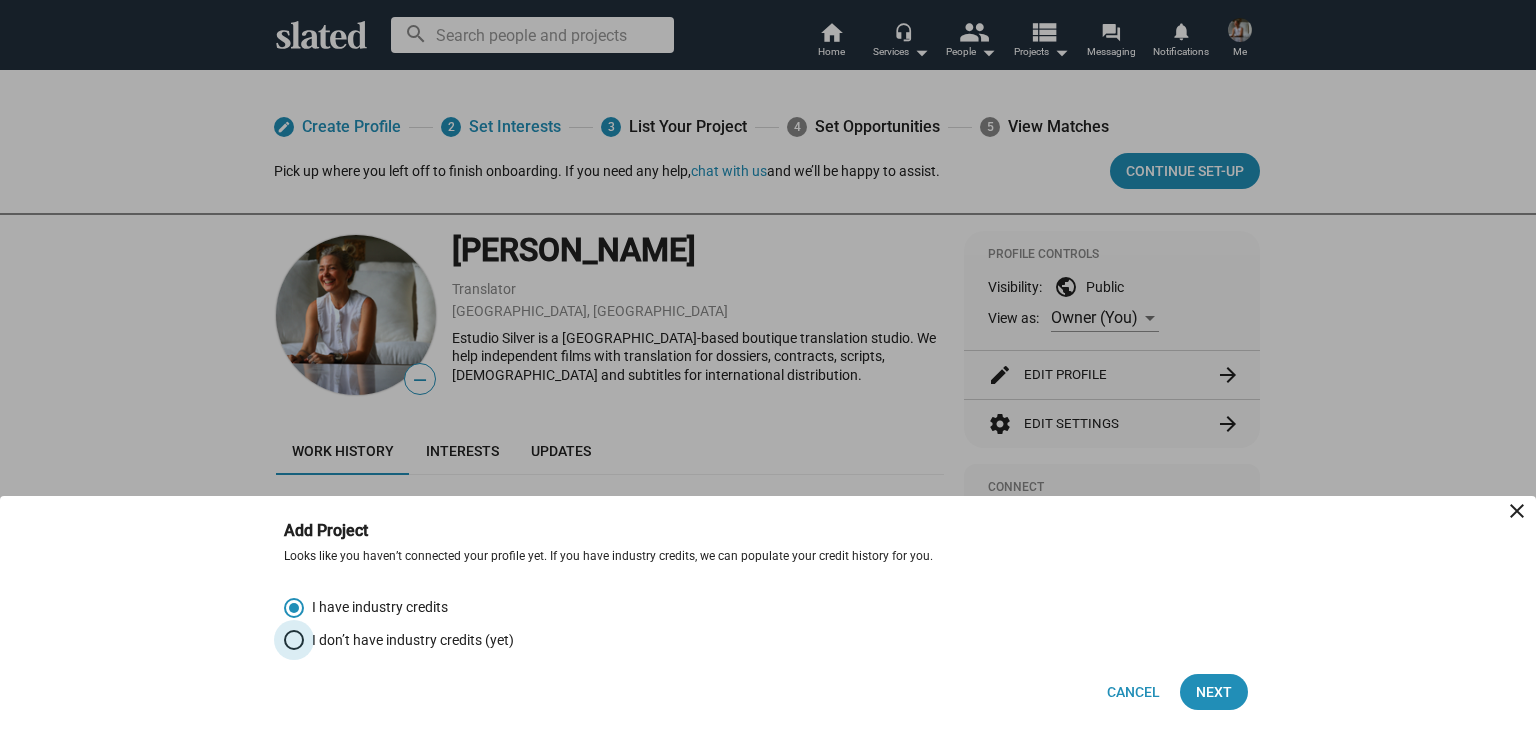 click on "I don’t have industry credits (yet)" at bounding box center [768, 640] 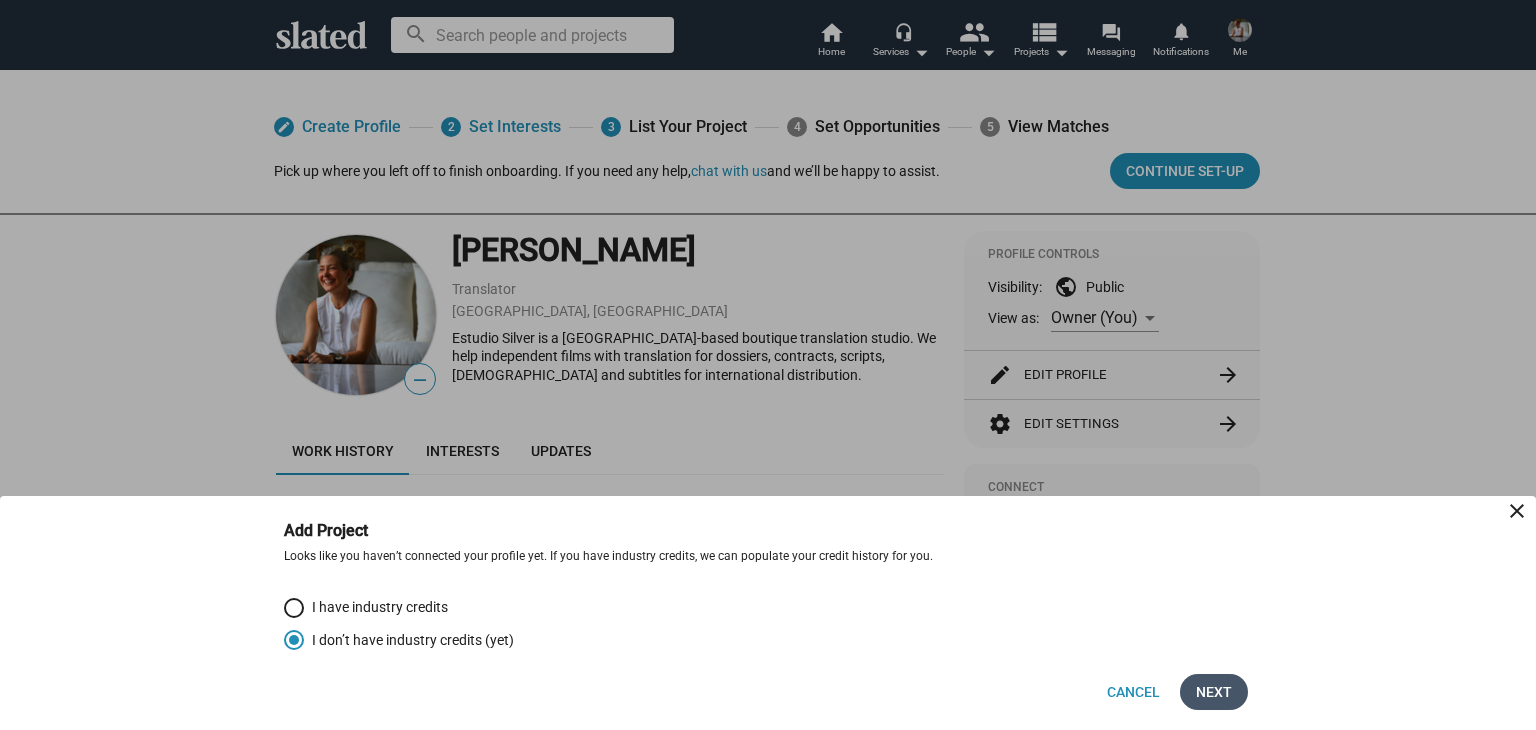 click on "Next" at bounding box center [1214, 692] 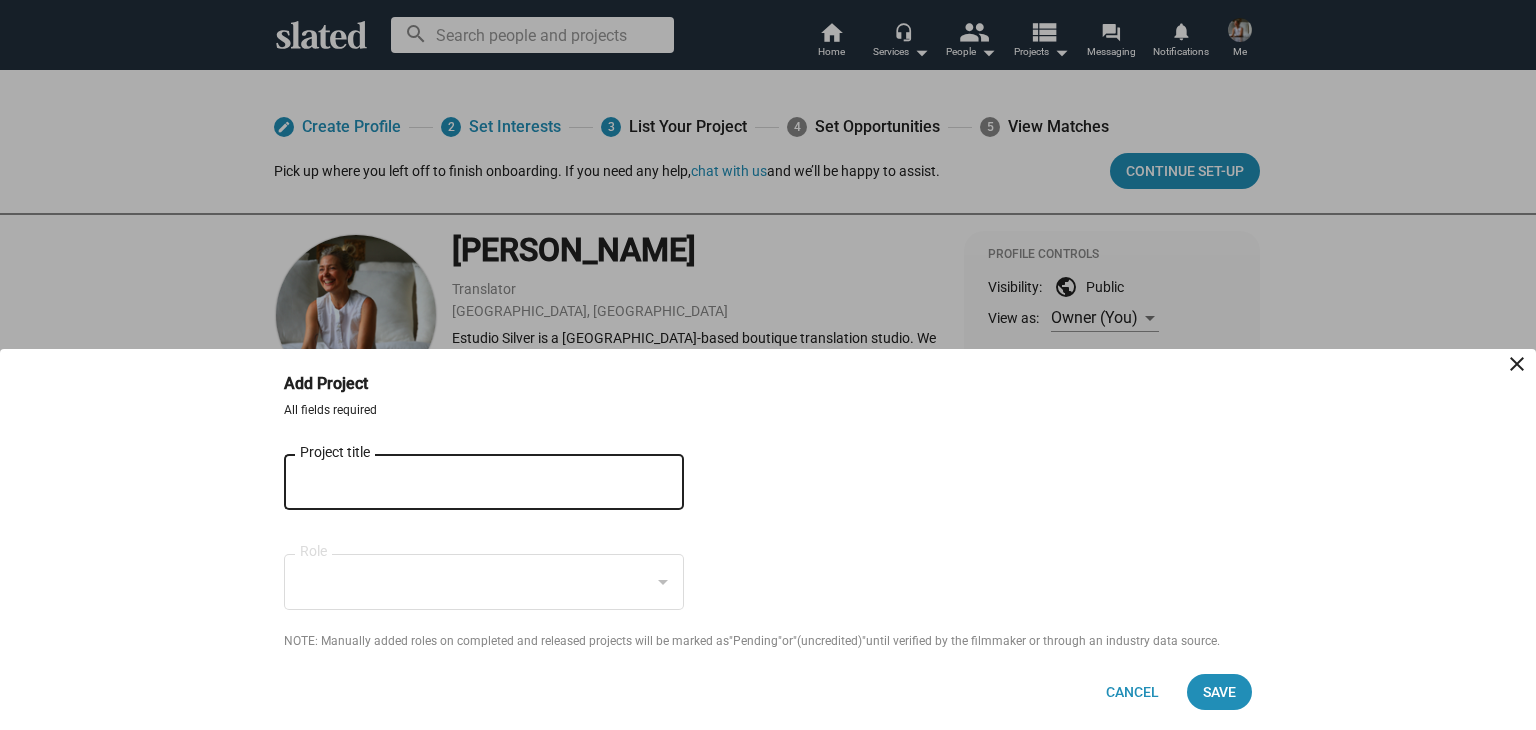 click on "Project title" at bounding box center [470, 483] 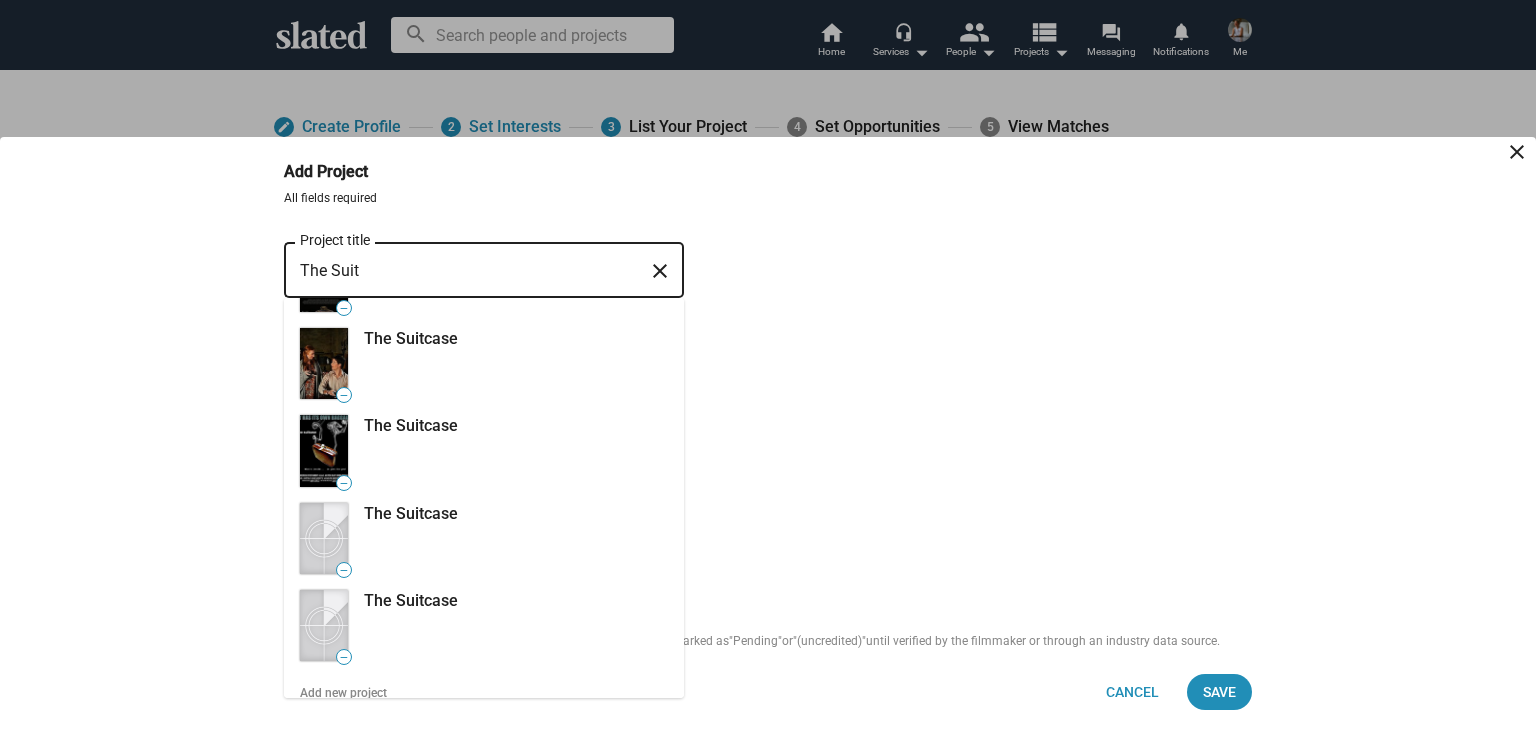 scroll, scrollTop: 0, scrollLeft: 0, axis: both 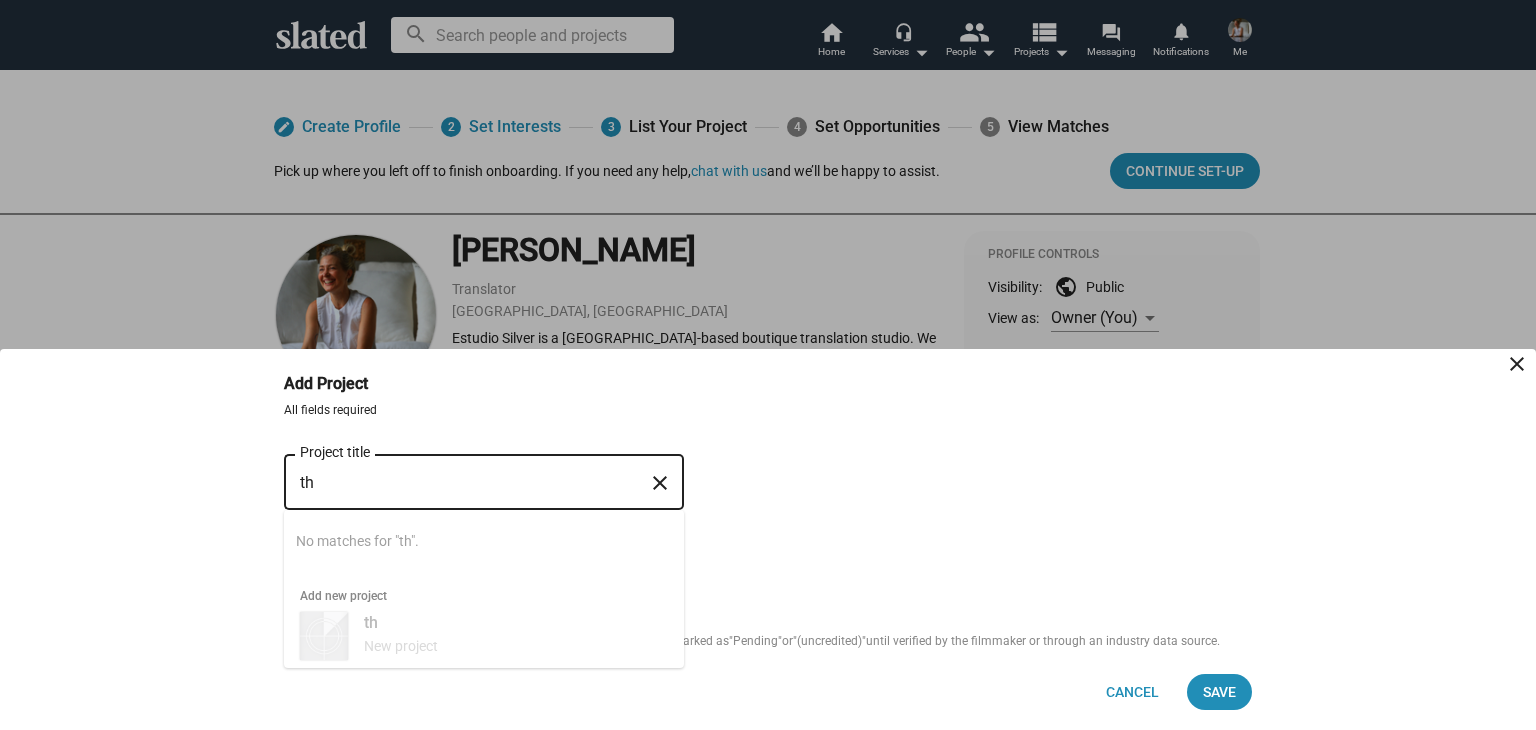 type on "t" 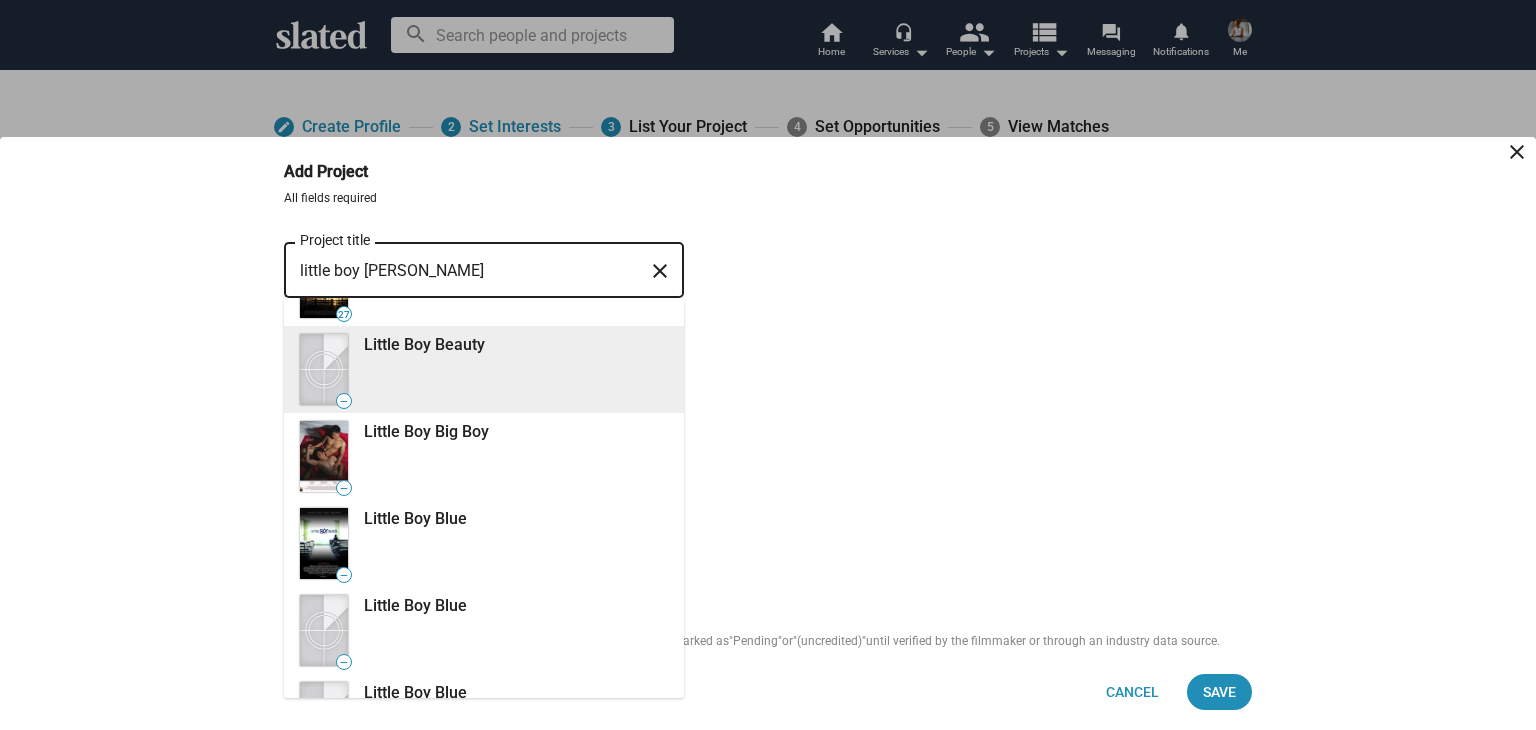 scroll, scrollTop: 0, scrollLeft: 0, axis: both 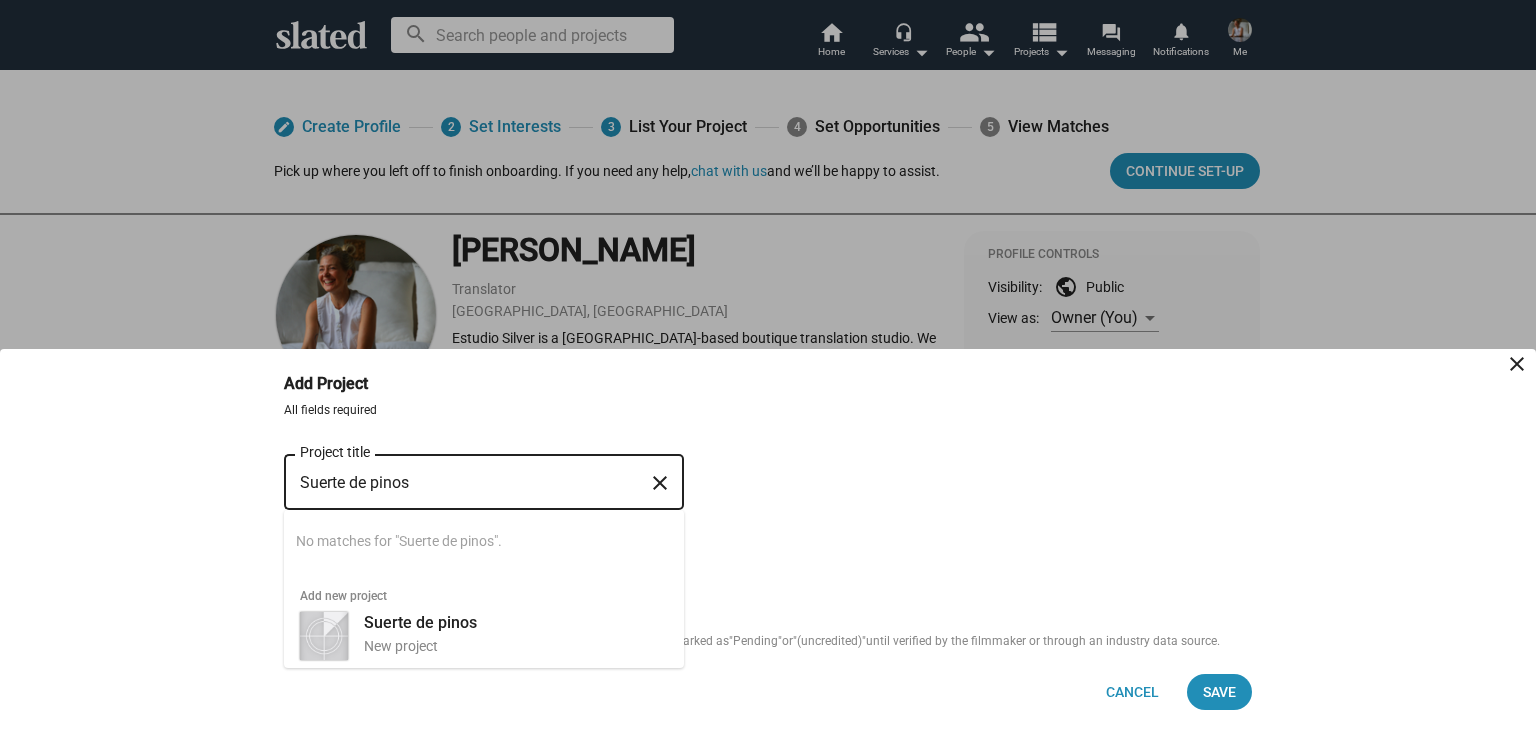 type on "Suerte de pinos" 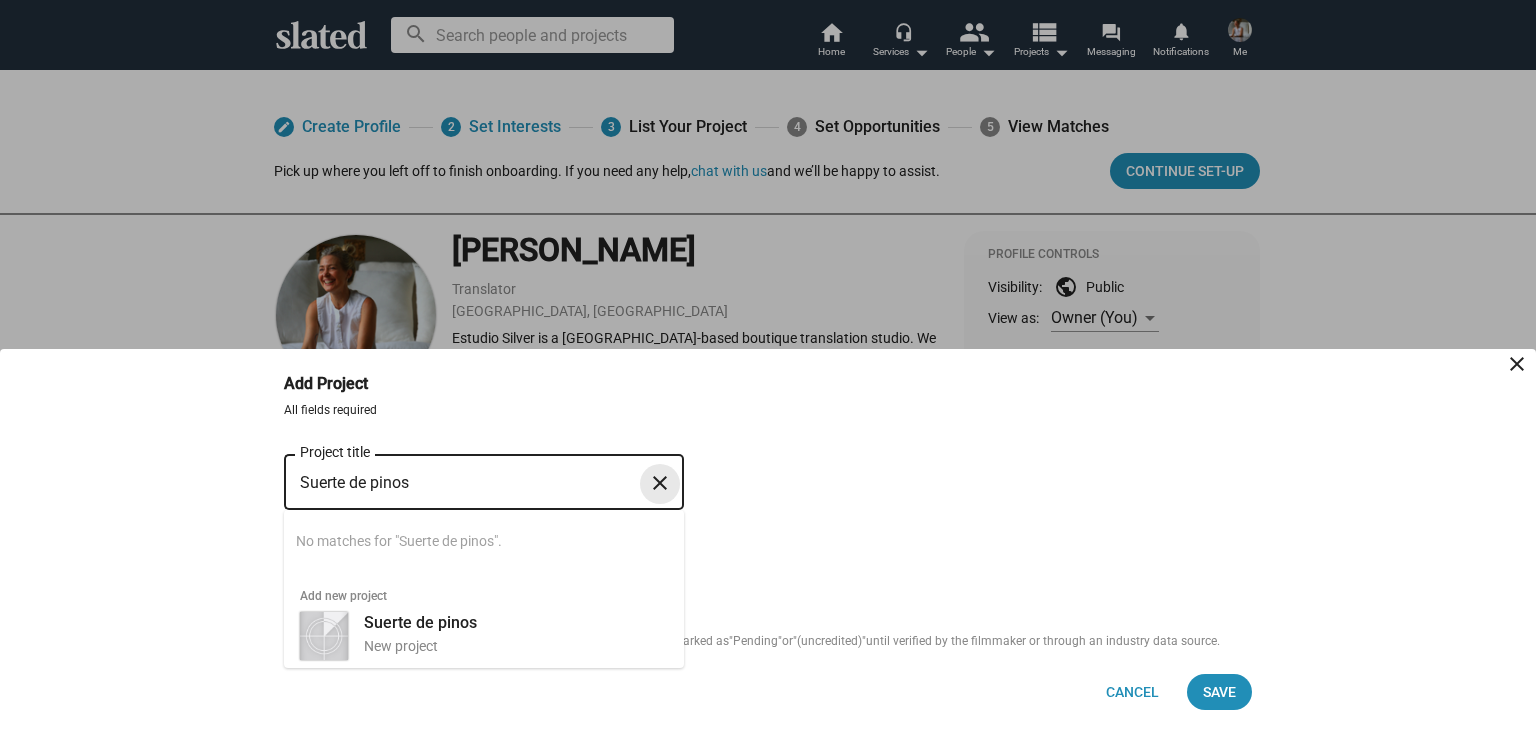 click on "close" at bounding box center [660, 483] 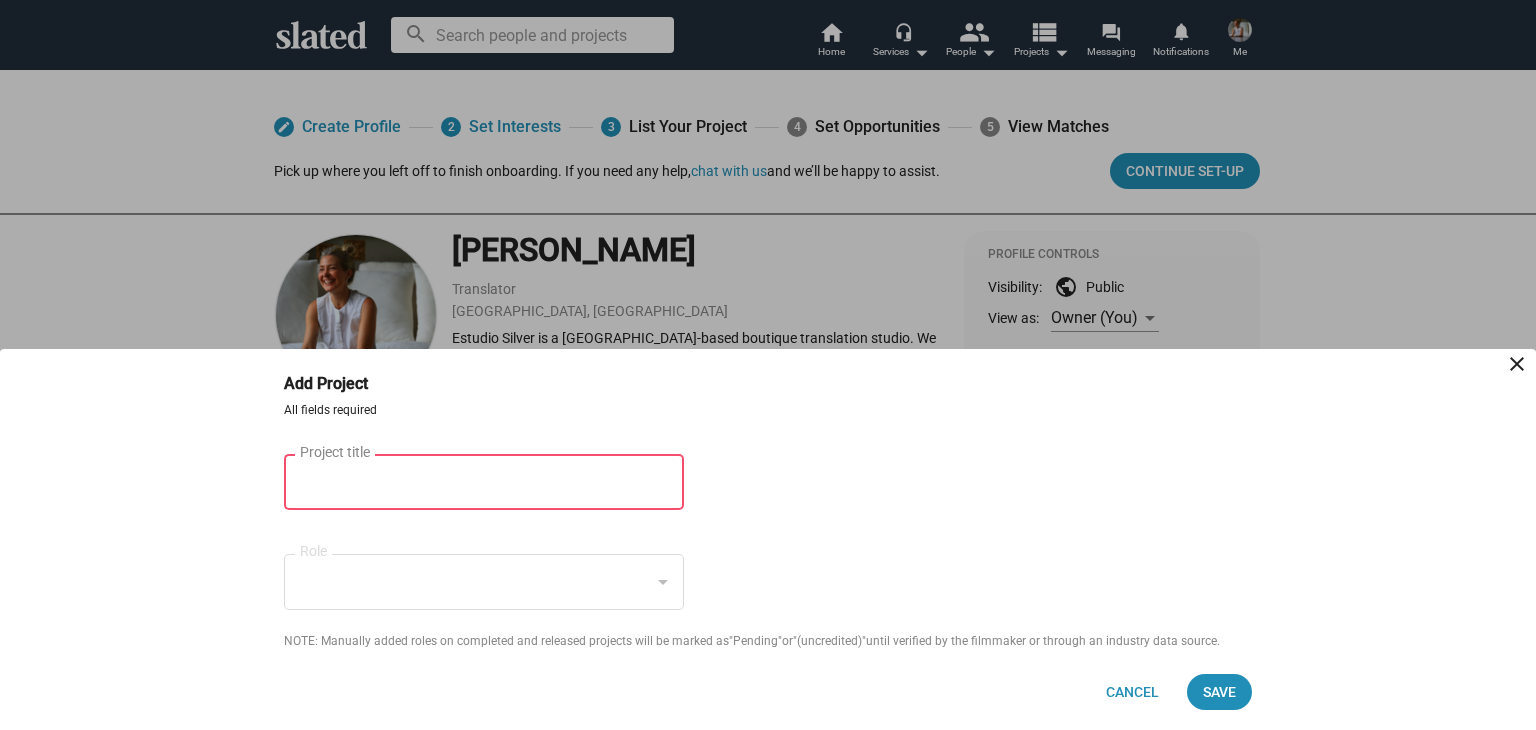 click on "All fields required Project title close Role  NOTE: Manually added roles on completed and released projects will be marked as  "Pending"  or  "(uncredited)"  until verified by the filmmaker or through an industry data source." at bounding box center (768, 526) 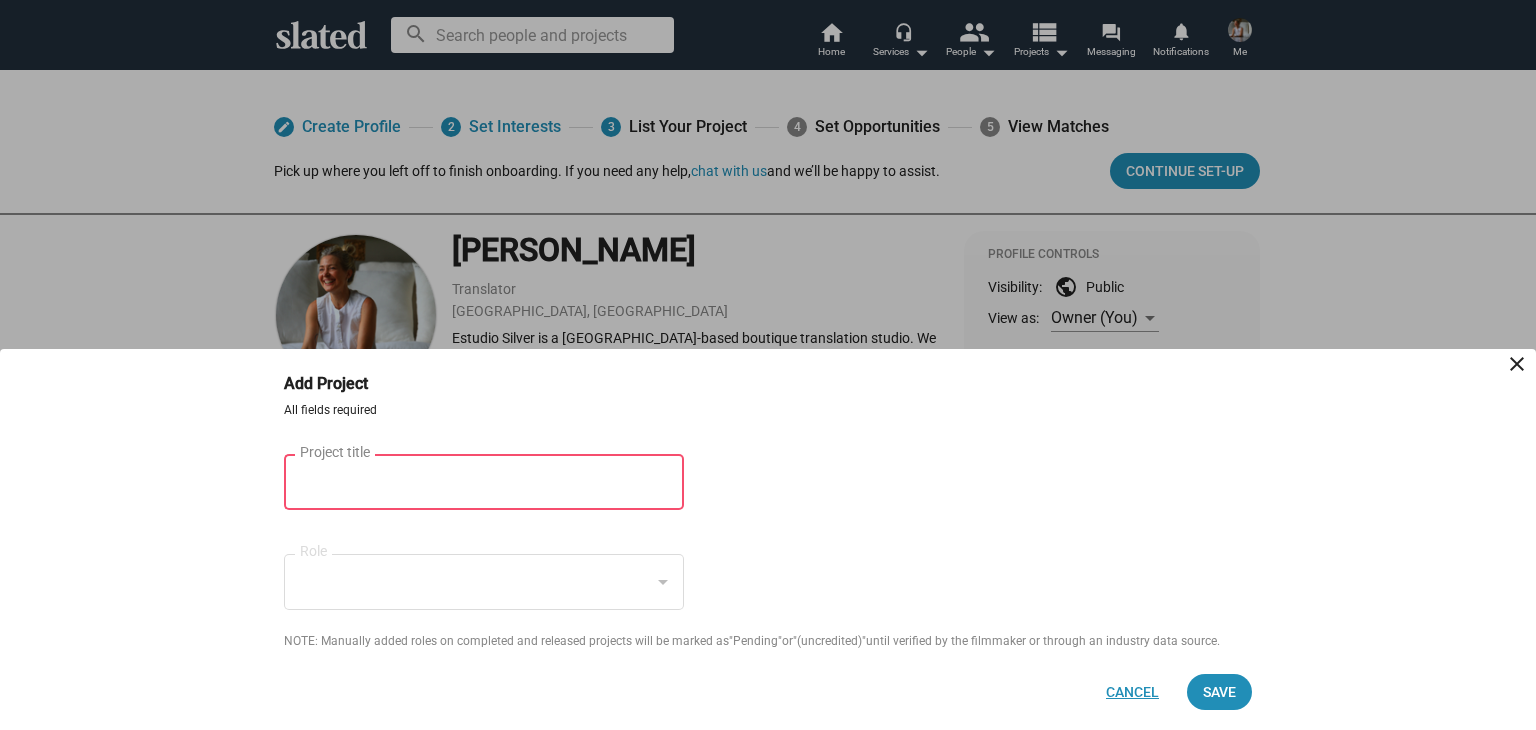 click on "Cancel" at bounding box center (1132, 692) 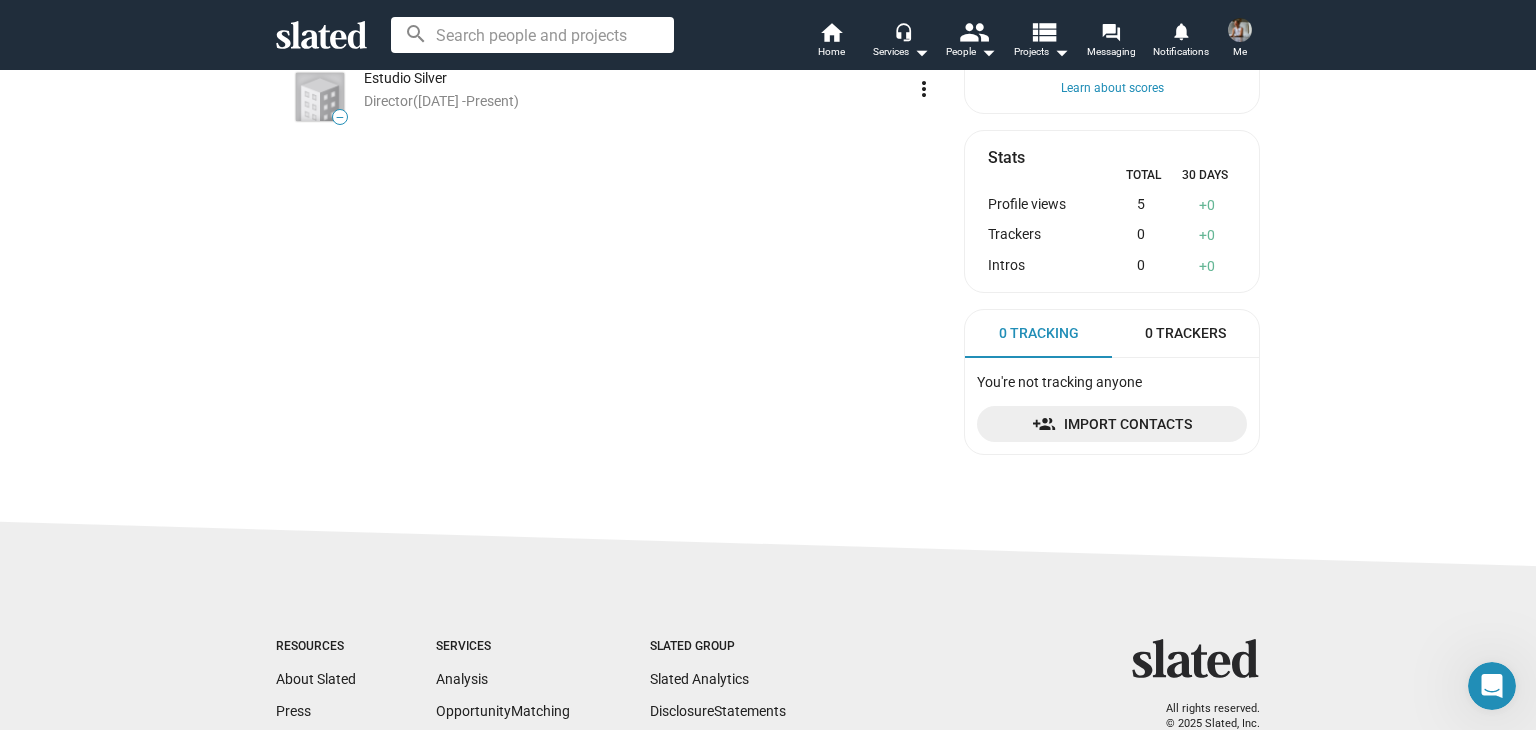 scroll, scrollTop: 0, scrollLeft: 0, axis: both 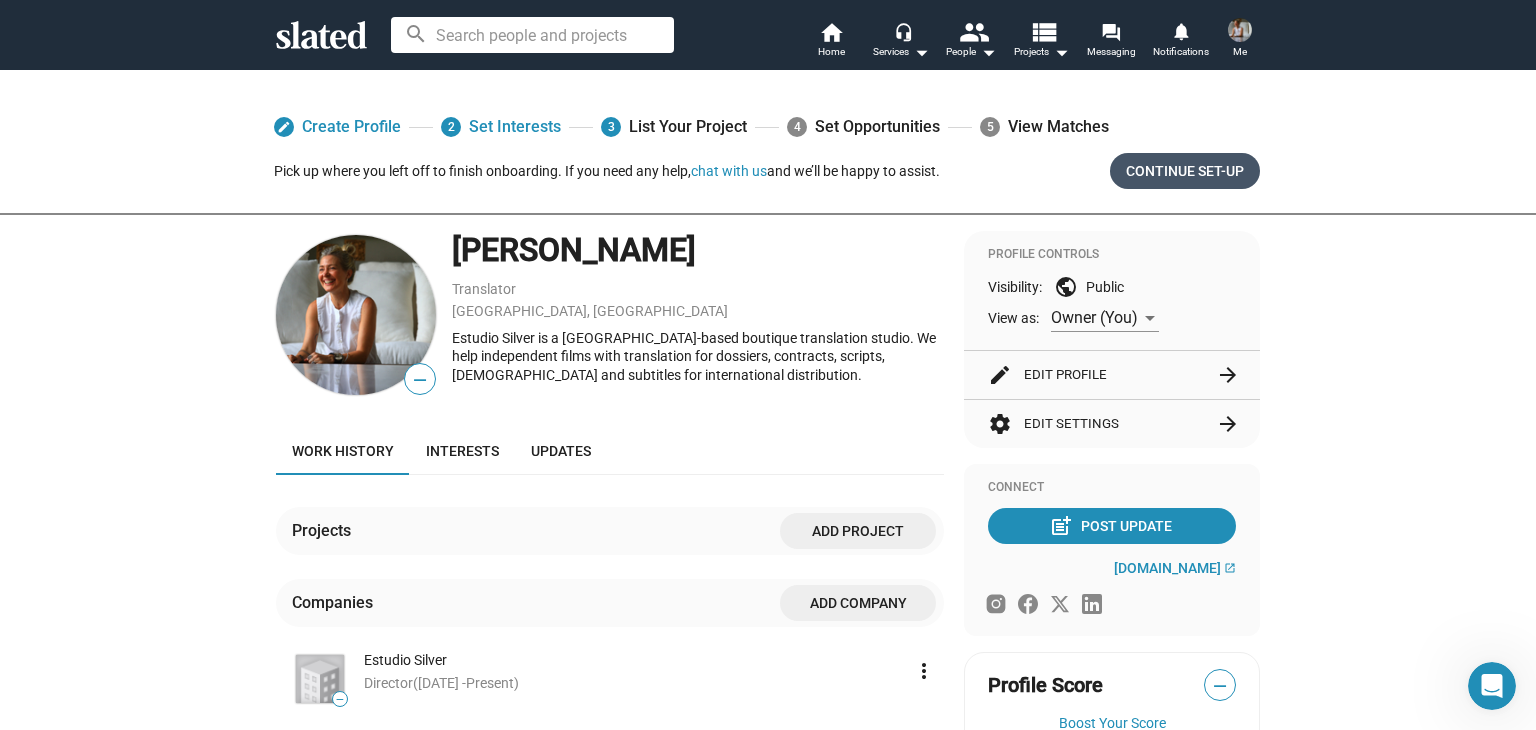 click on "Continue Set-up" at bounding box center [1185, 171] 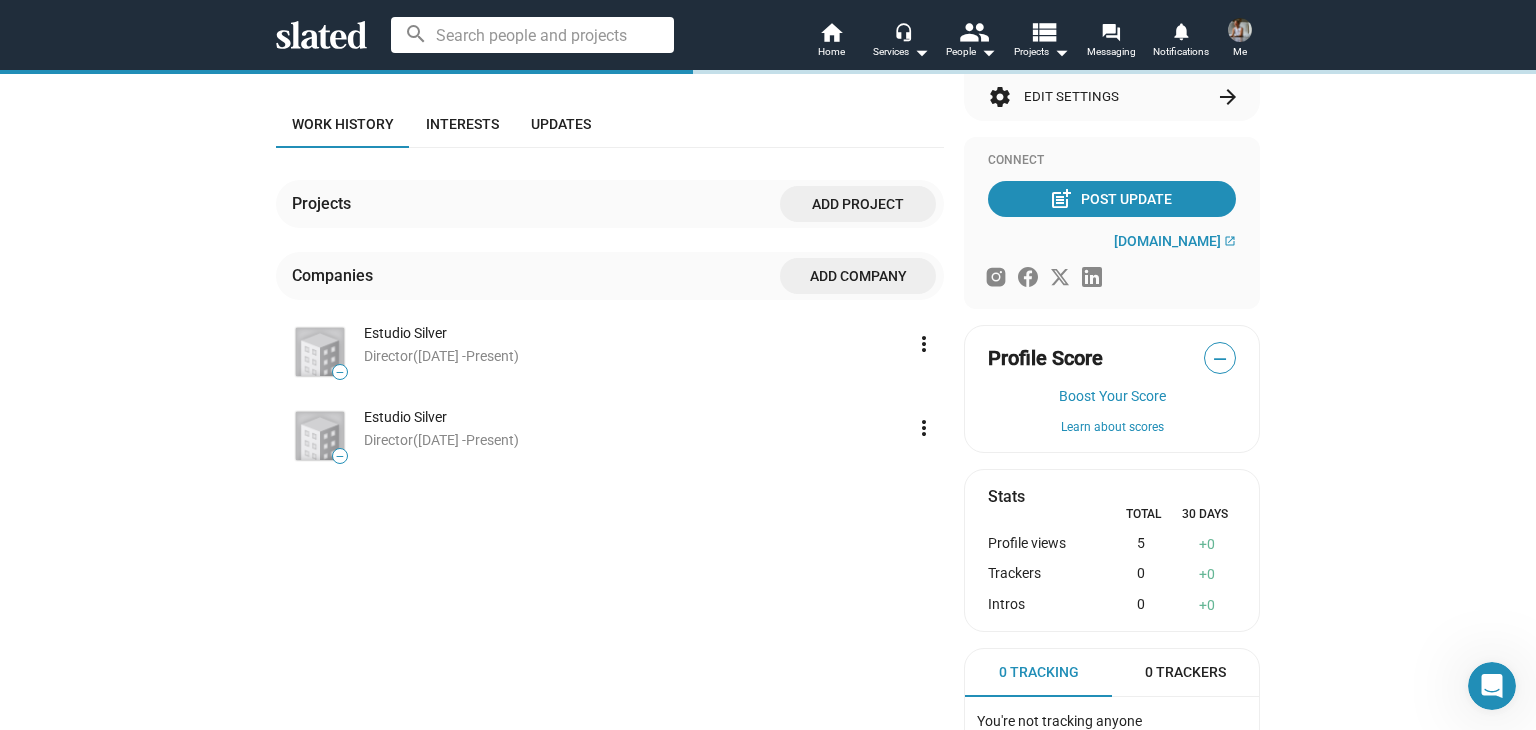 scroll, scrollTop: 333, scrollLeft: 0, axis: vertical 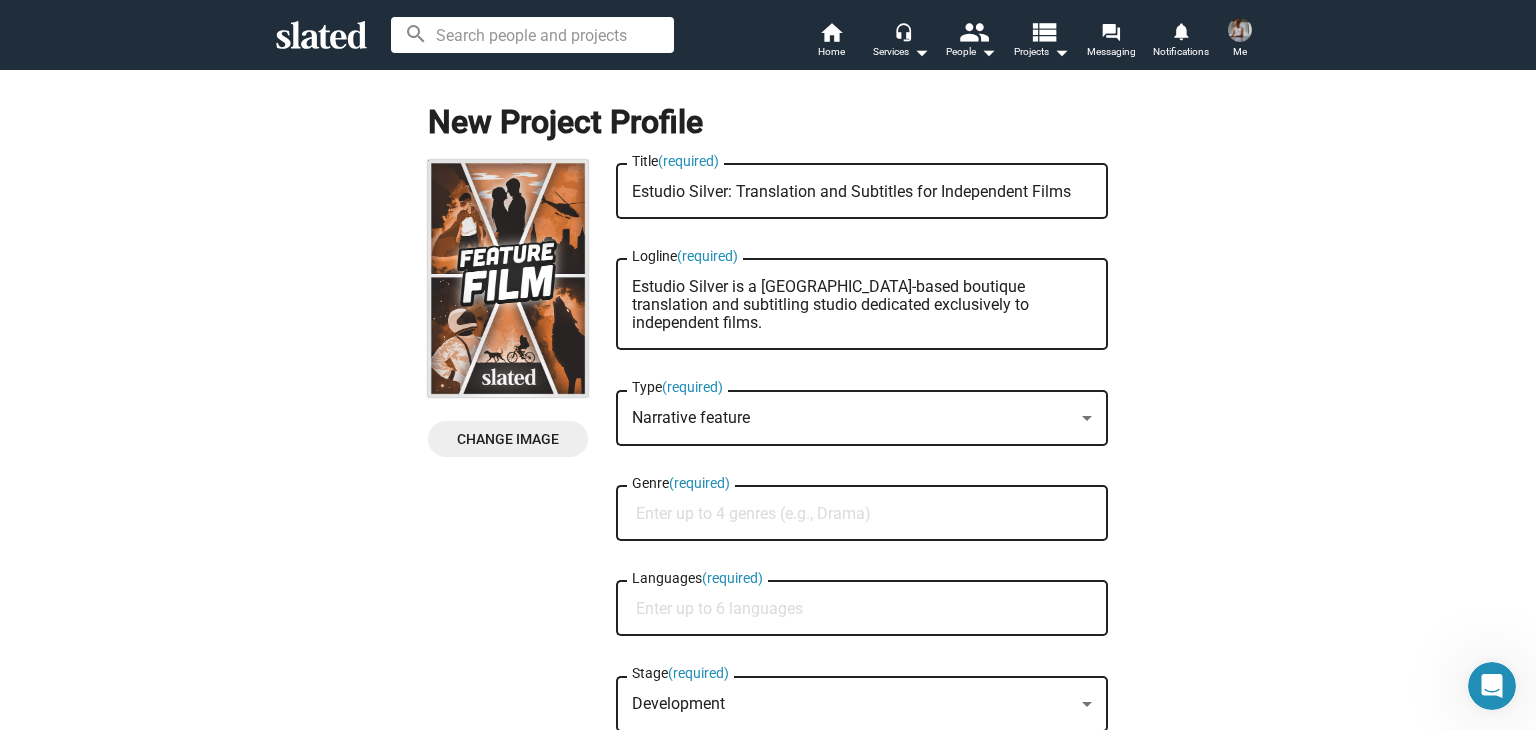 click on "Estudio Silver is a [GEOGRAPHIC_DATA]-based boutique translation and subtitling studio dedicated exclusively to independent films." at bounding box center (862, 305) 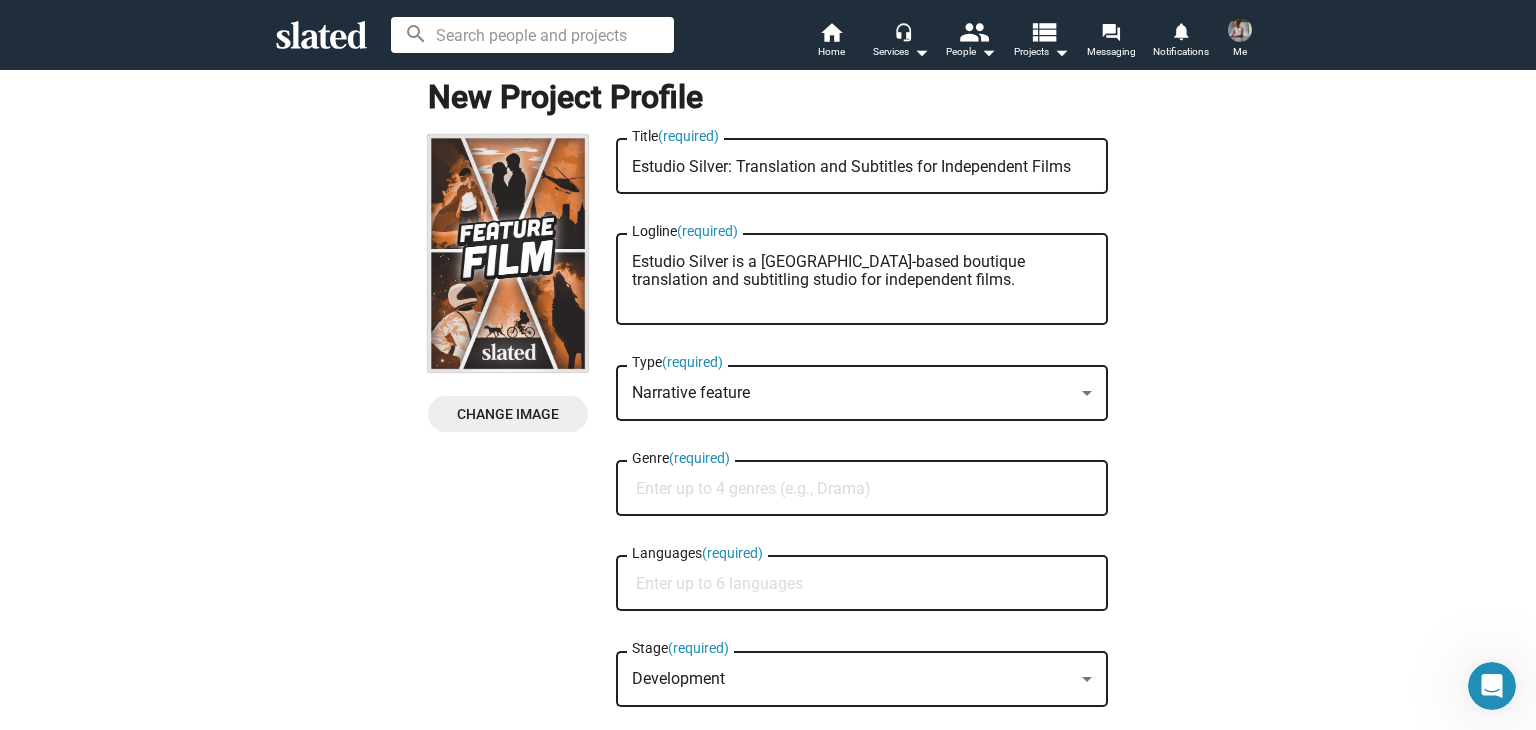 scroll, scrollTop: 0, scrollLeft: 0, axis: both 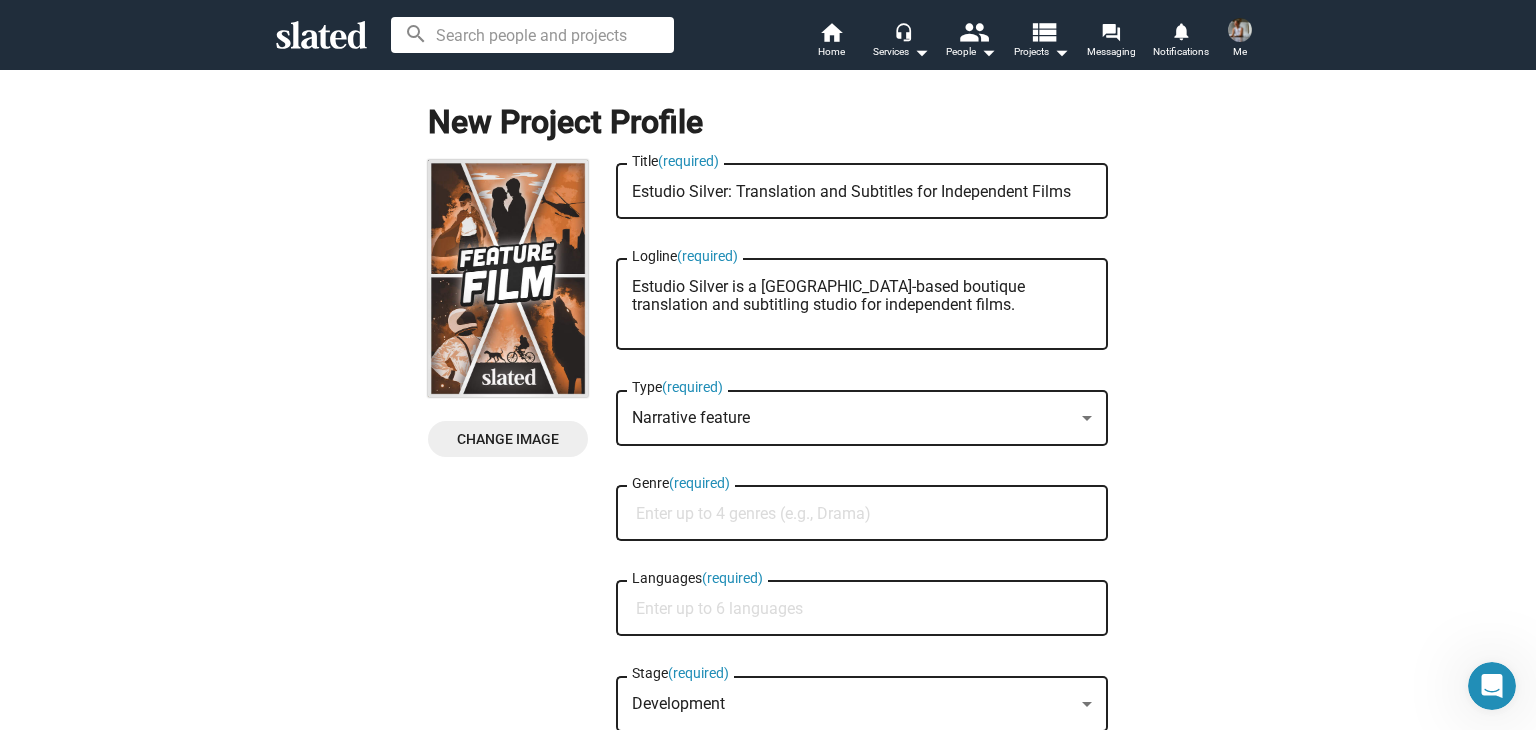 type on "Estudio Silver is a [GEOGRAPHIC_DATA]-based boutique translation and subtitling studio for independent films." 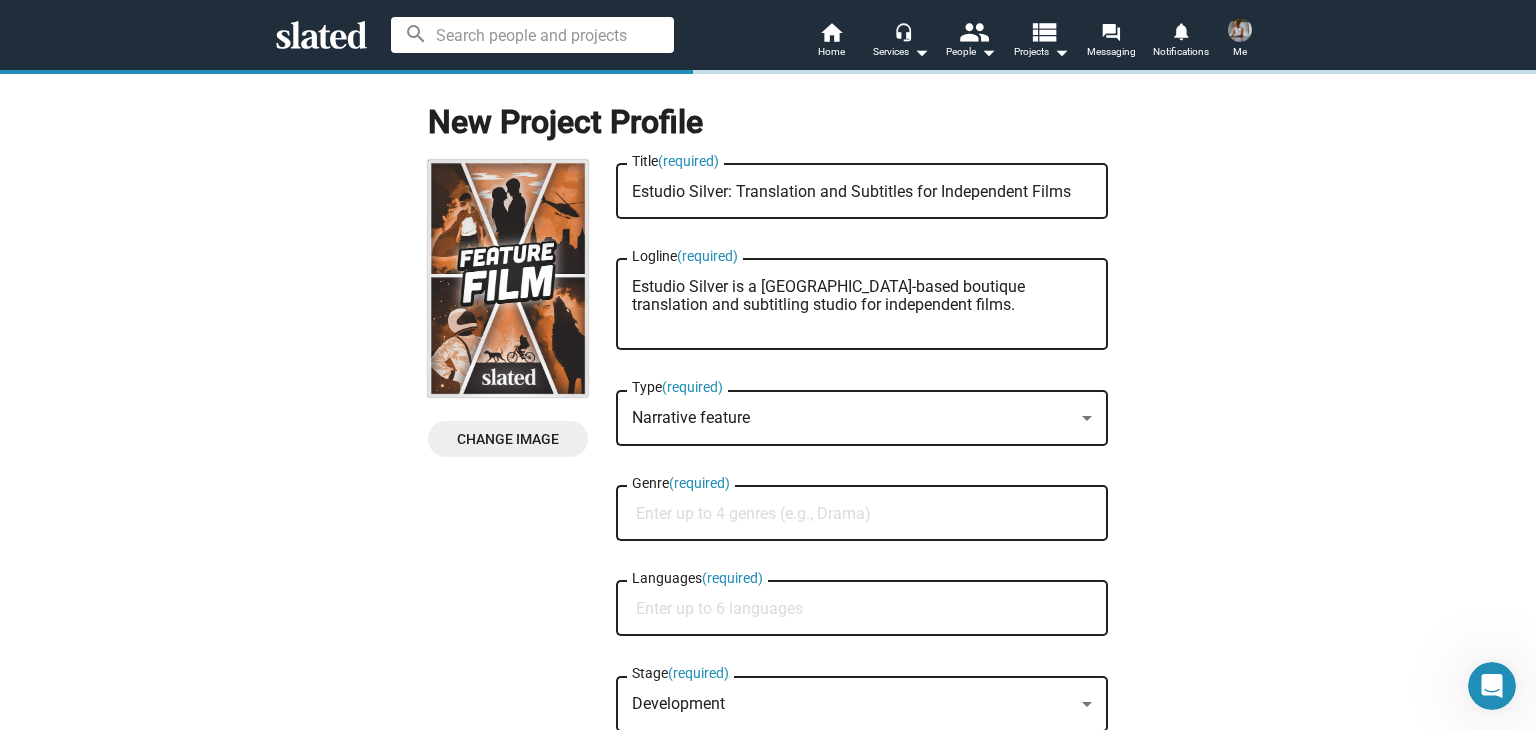click on "Genre  (required)" at bounding box center (866, 514) 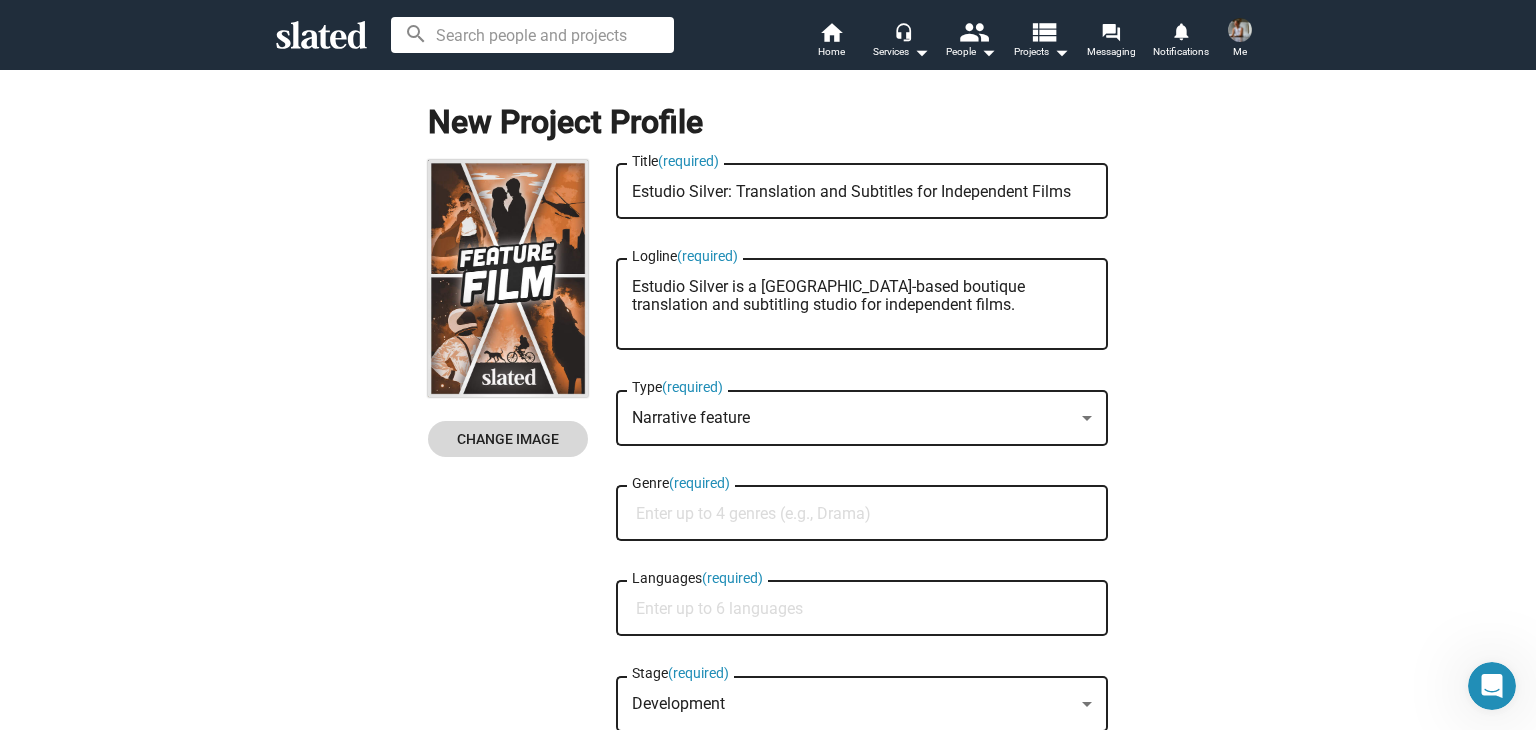 click on "Change Image" 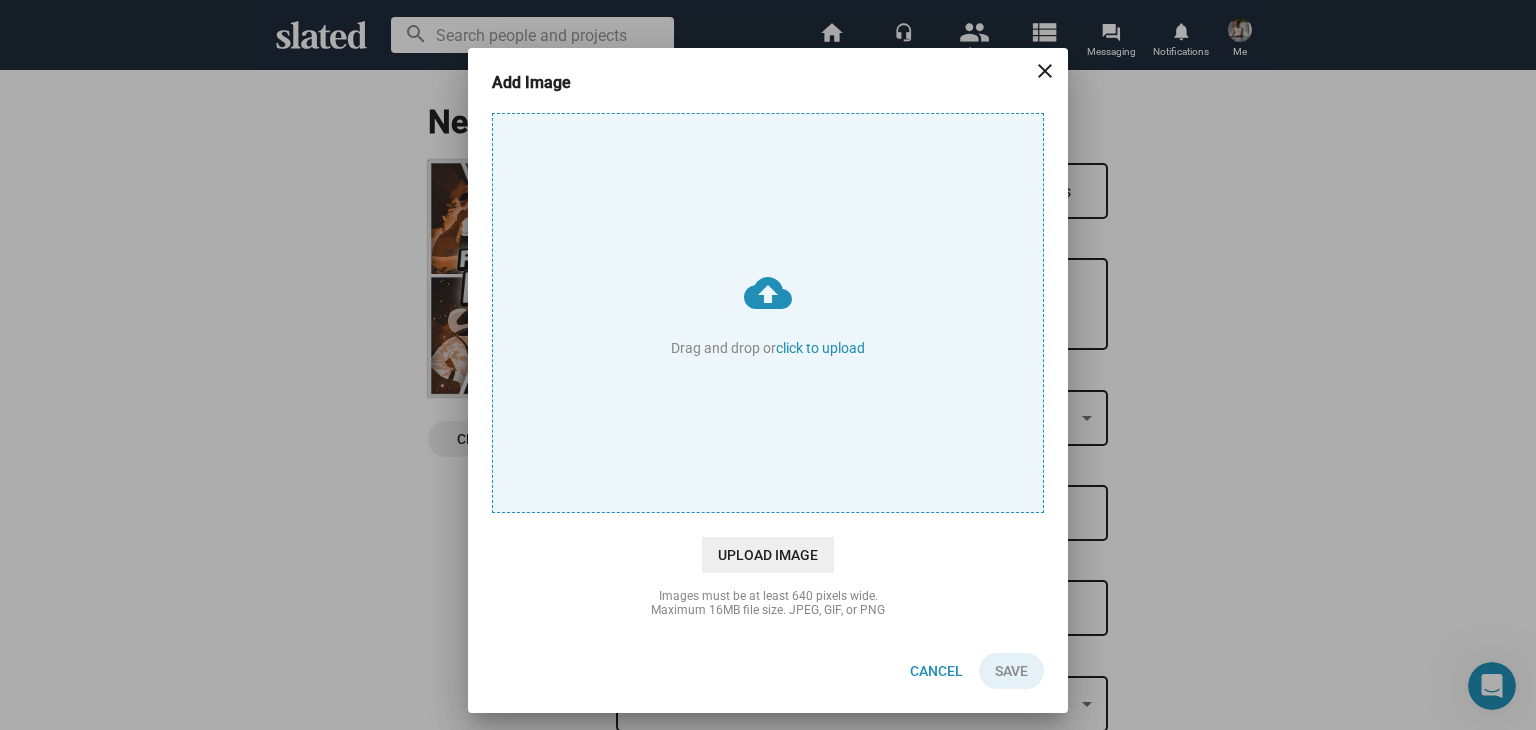click on "cloud_upload Drag and drop or  click to upload" at bounding box center [768, 313] 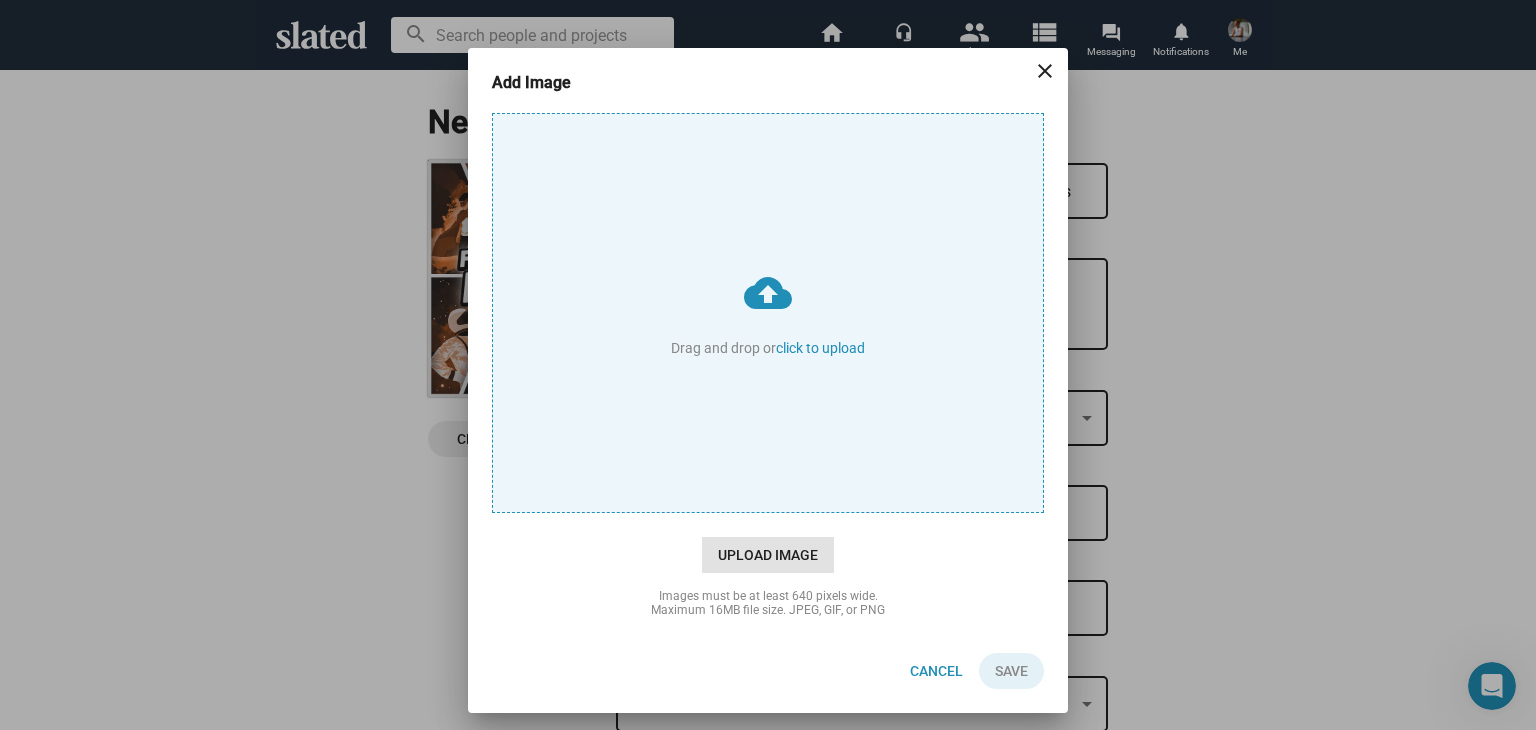 click on "Upload Image" 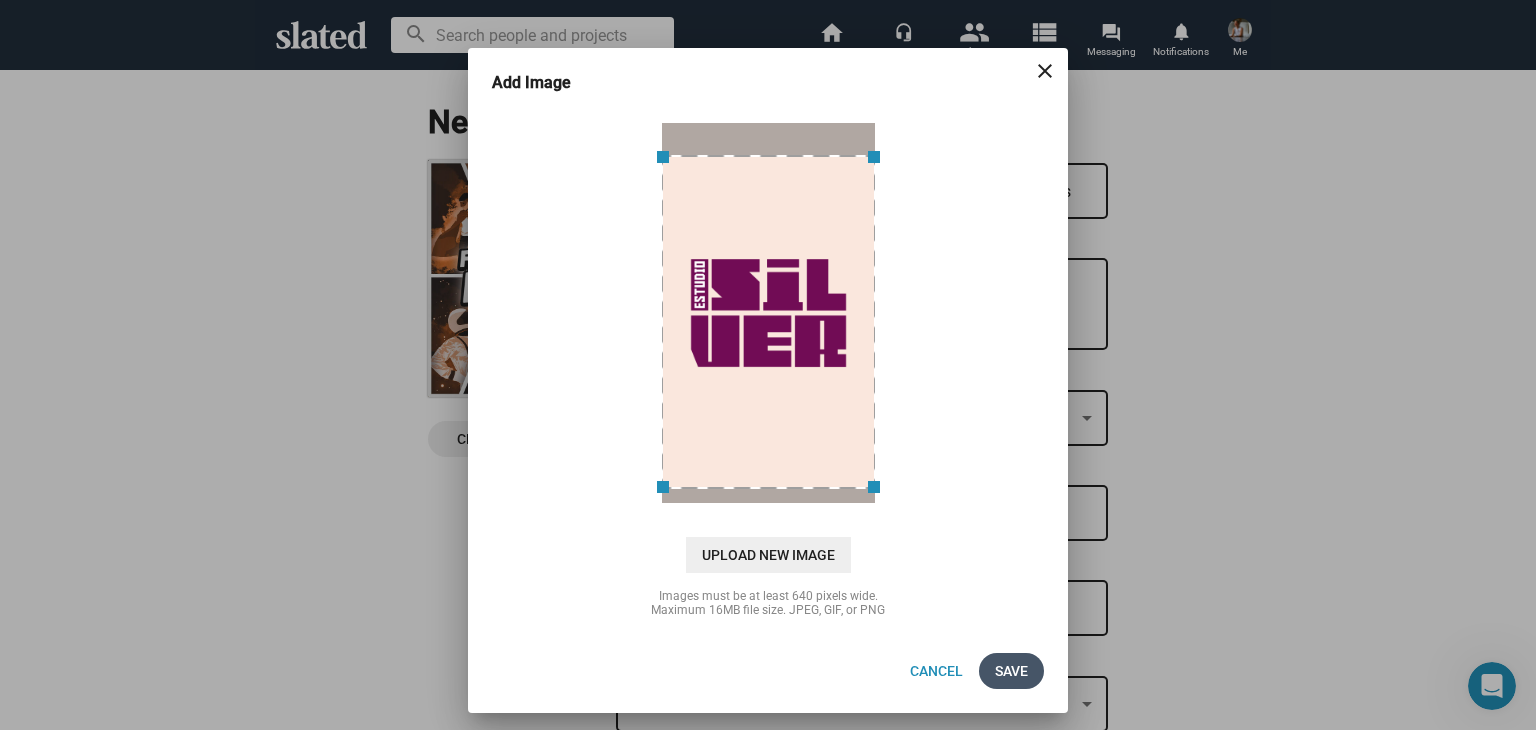 click on "Save" 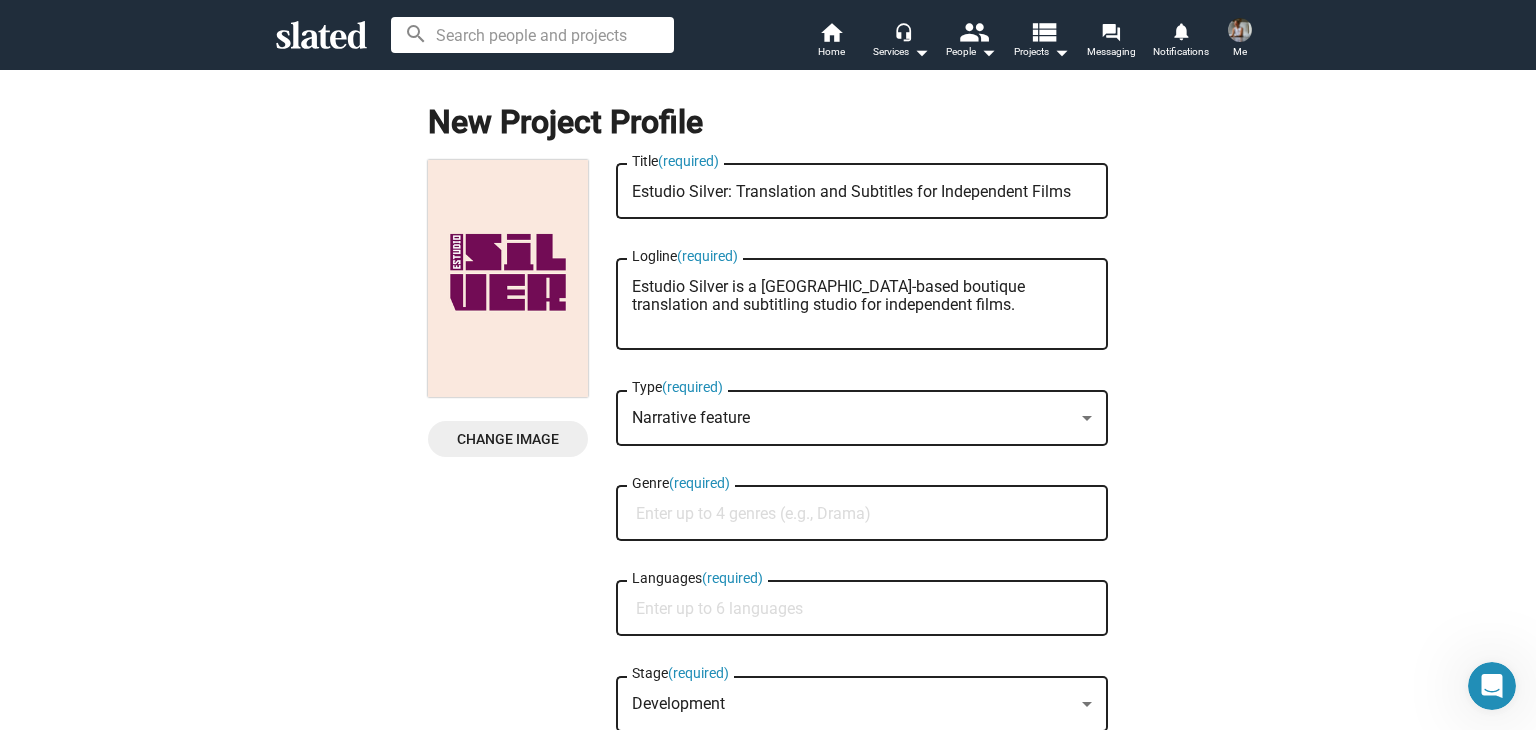 click on "Genre  (required)" at bounding box center [866, 514] 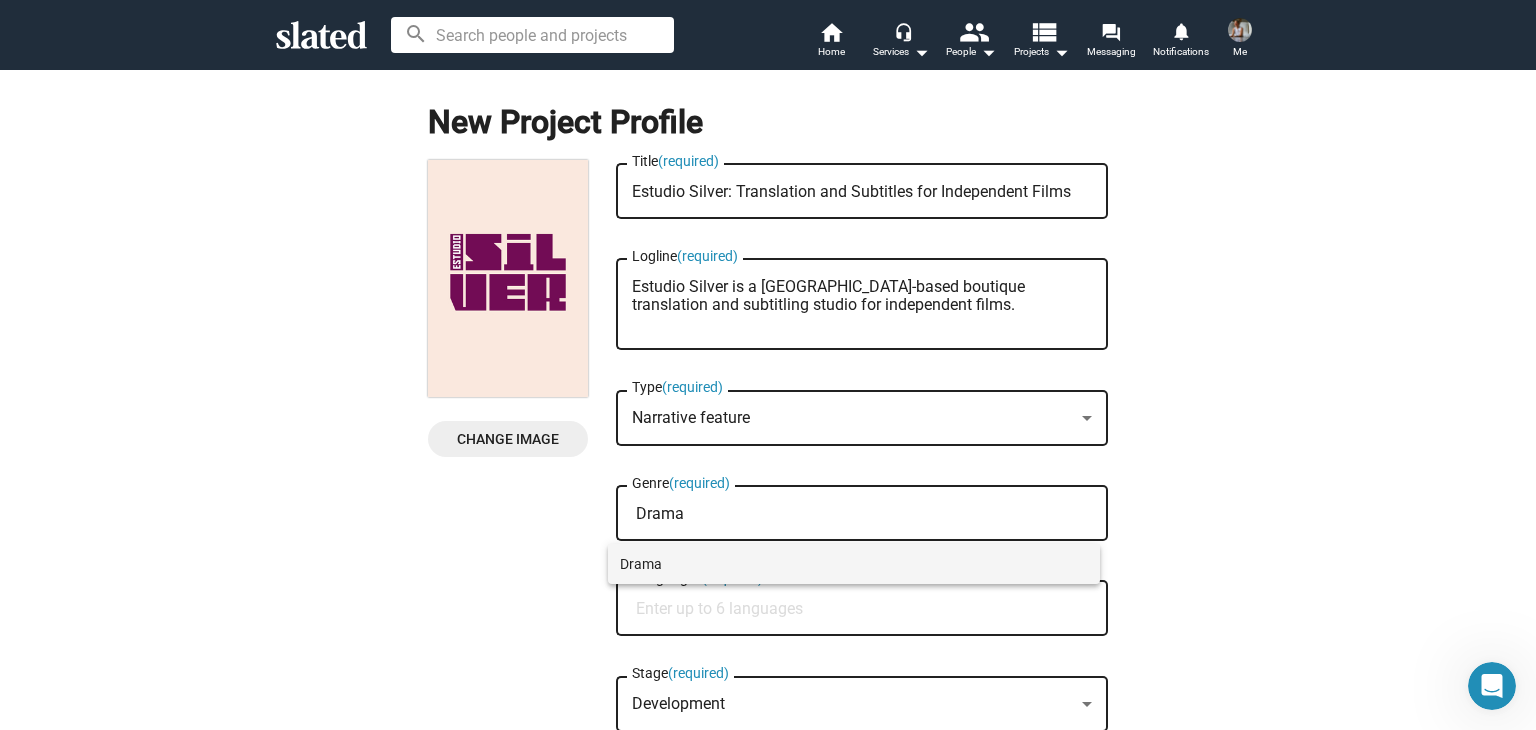 type on "Drama" 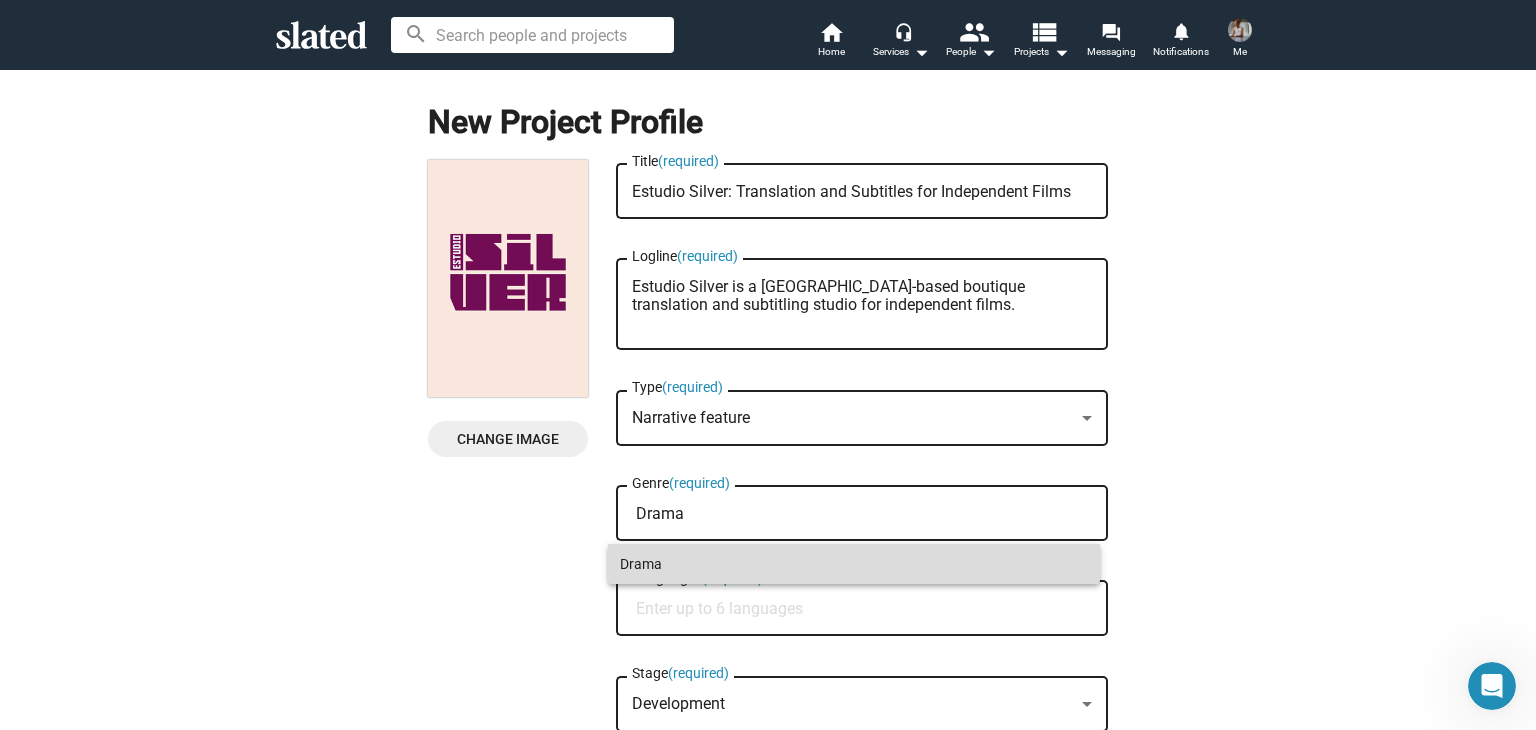click on "Drama" at bounding box center [854, 564] 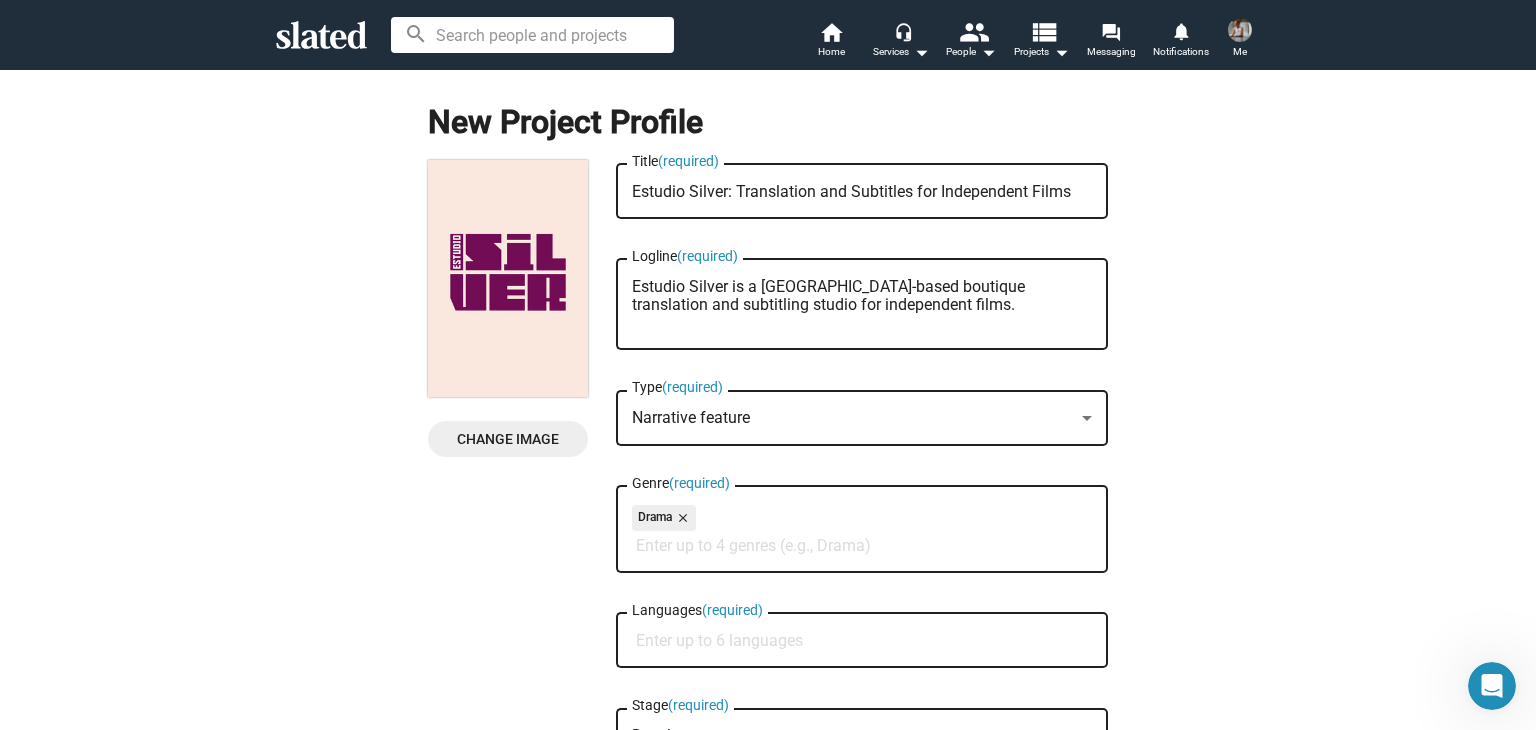 click on "Languages  (required)" at bounding box center [866, 641] 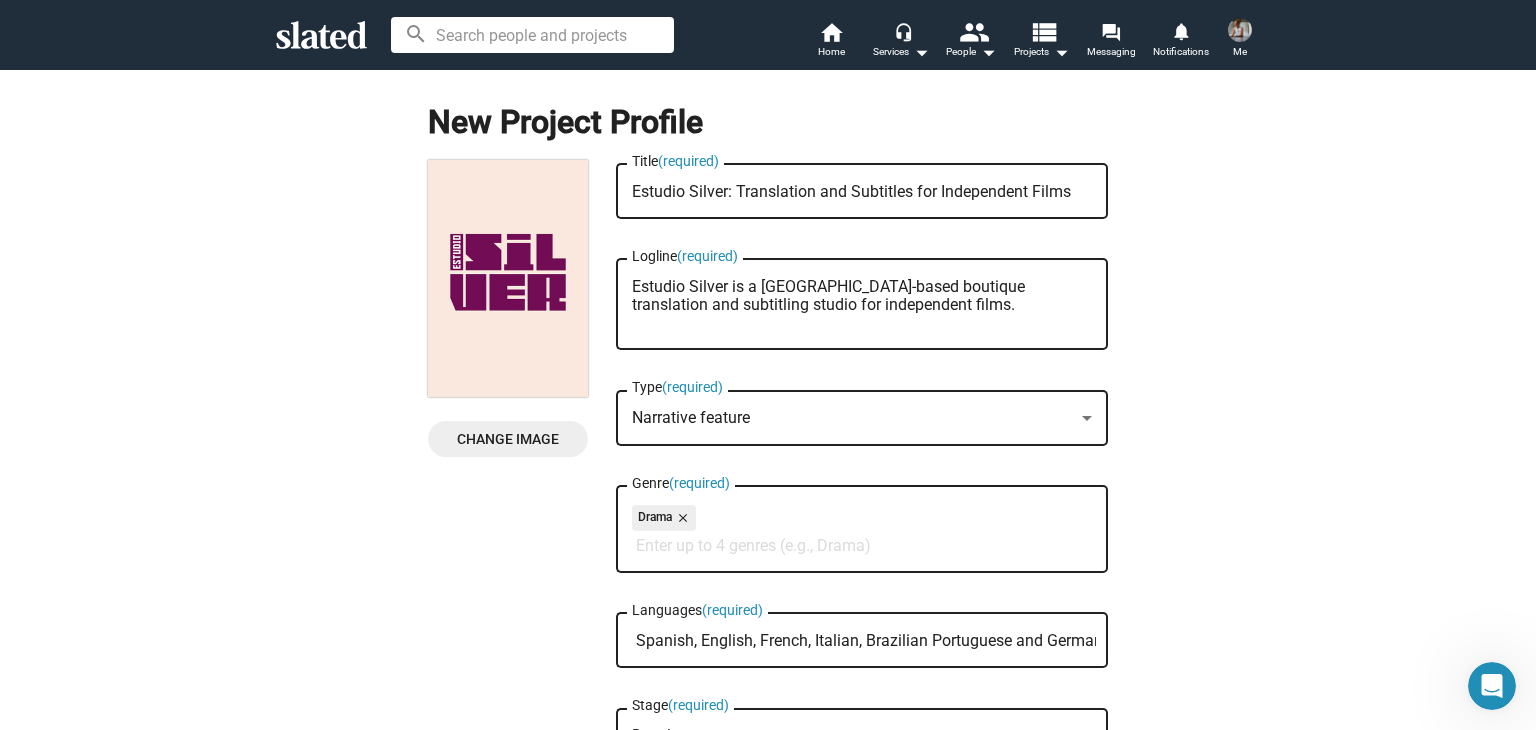 scroll, scrollTop: 0, scrollLeft: 7, axis: horizontal 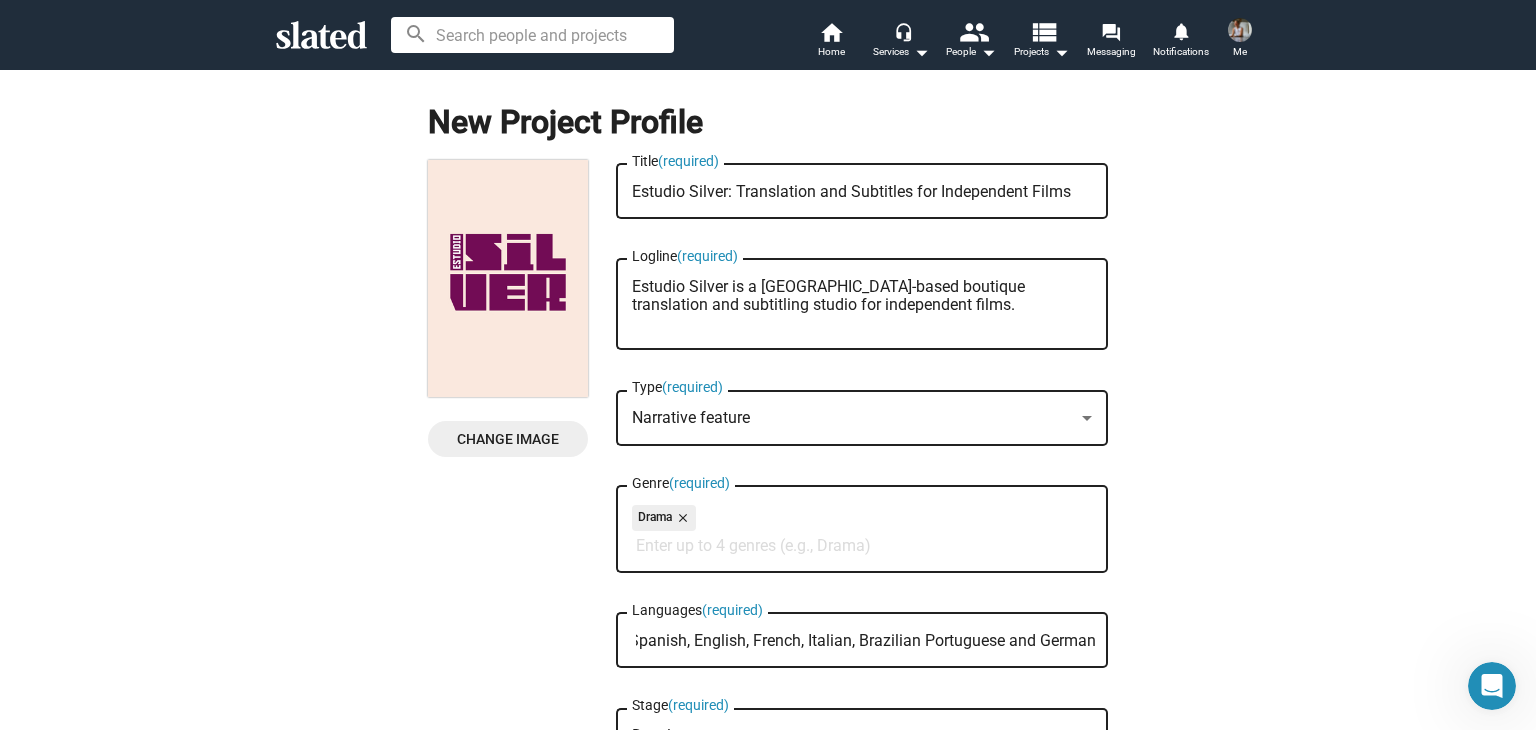 type on "Spanish, English, French, Italian, Brazilian Portuguese and German" 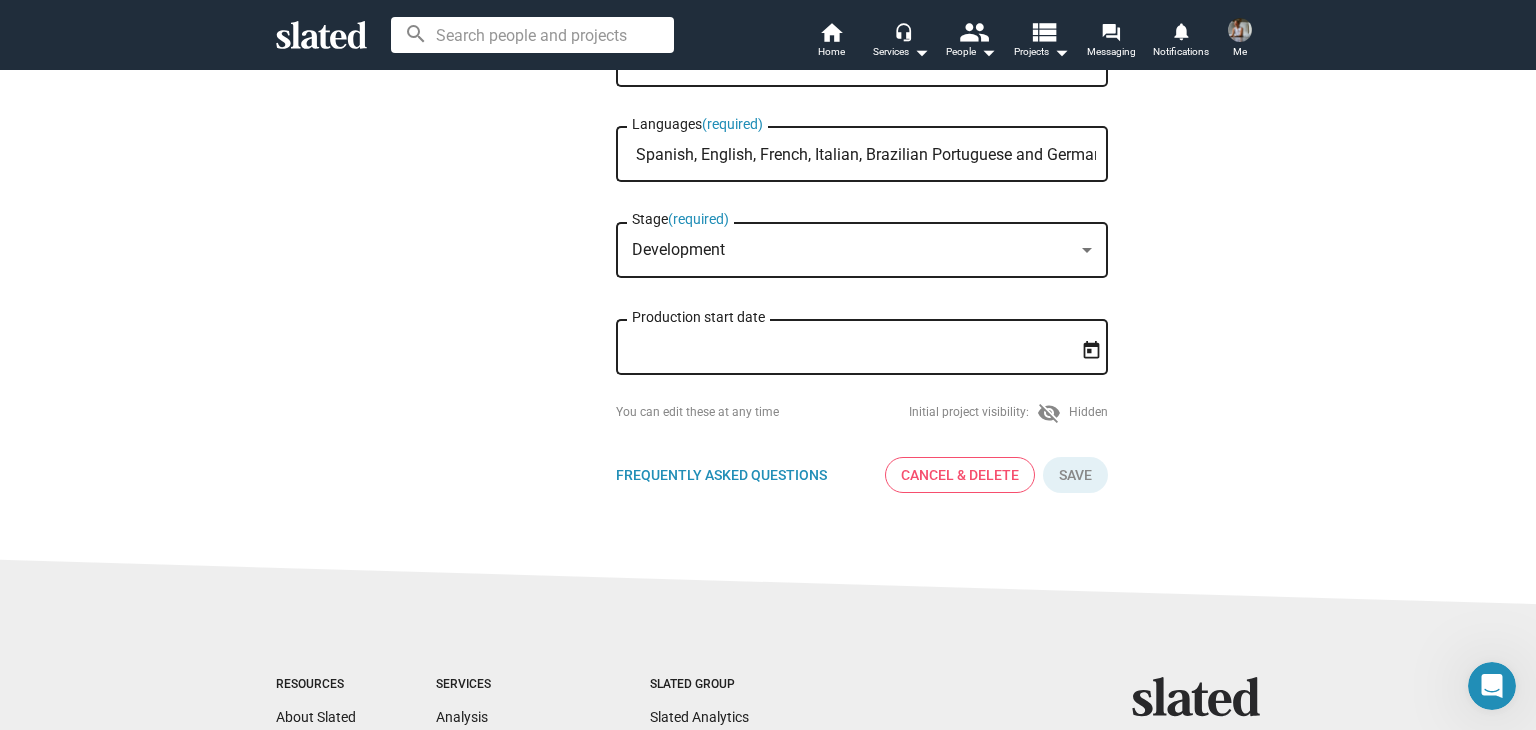 scroll, scrollTop: 500, scrollLeft: 0, axis: vertical 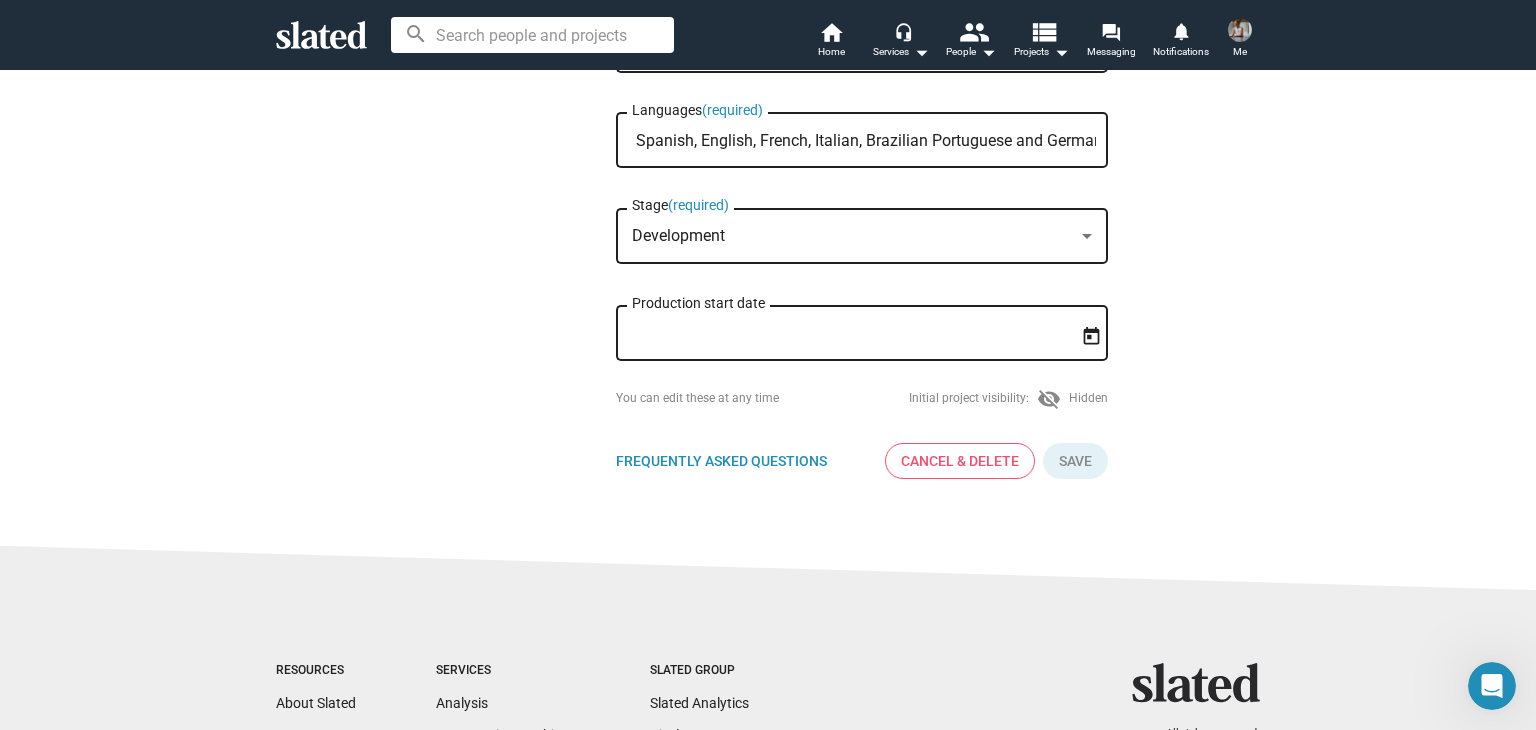 click 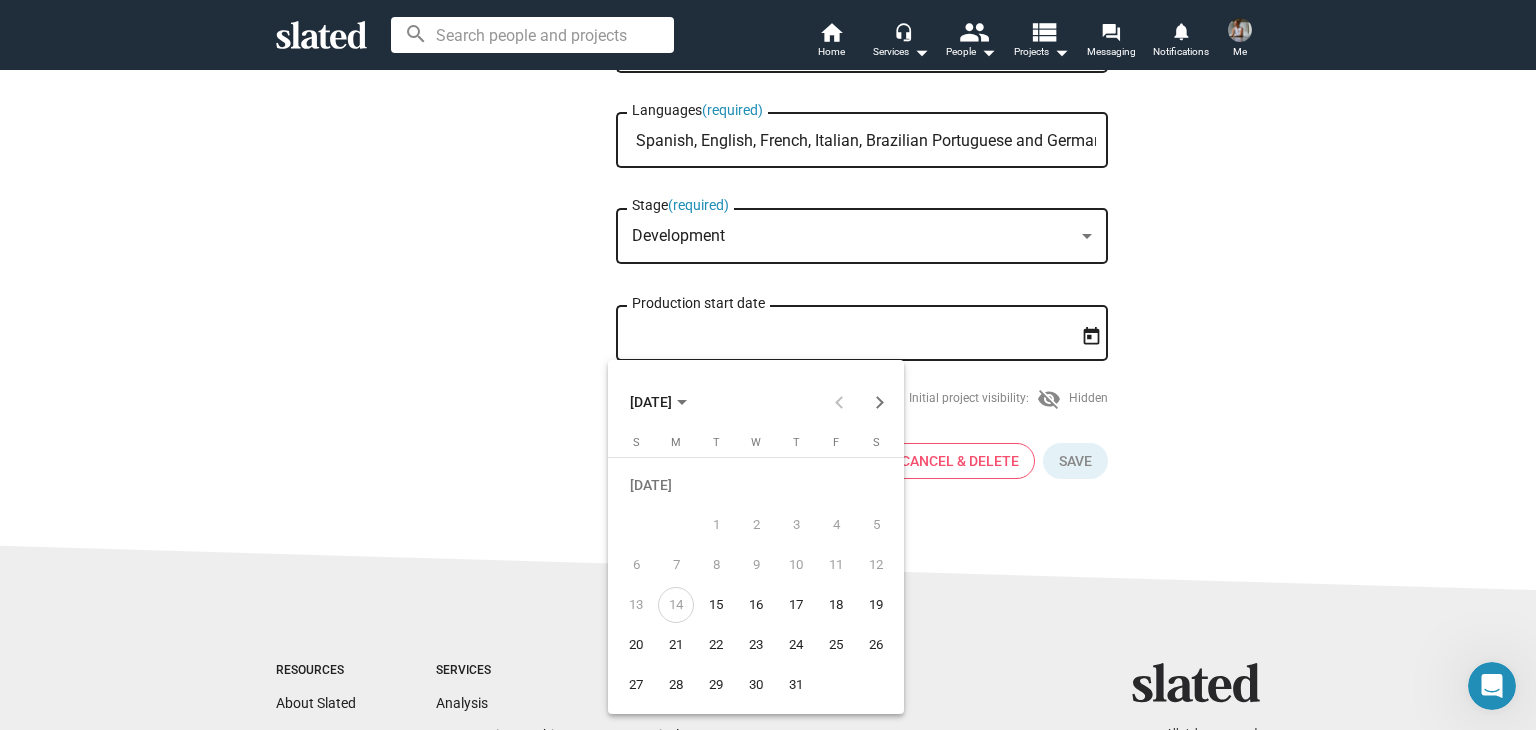click on "[DATE]" at bounding box center [658, 401] 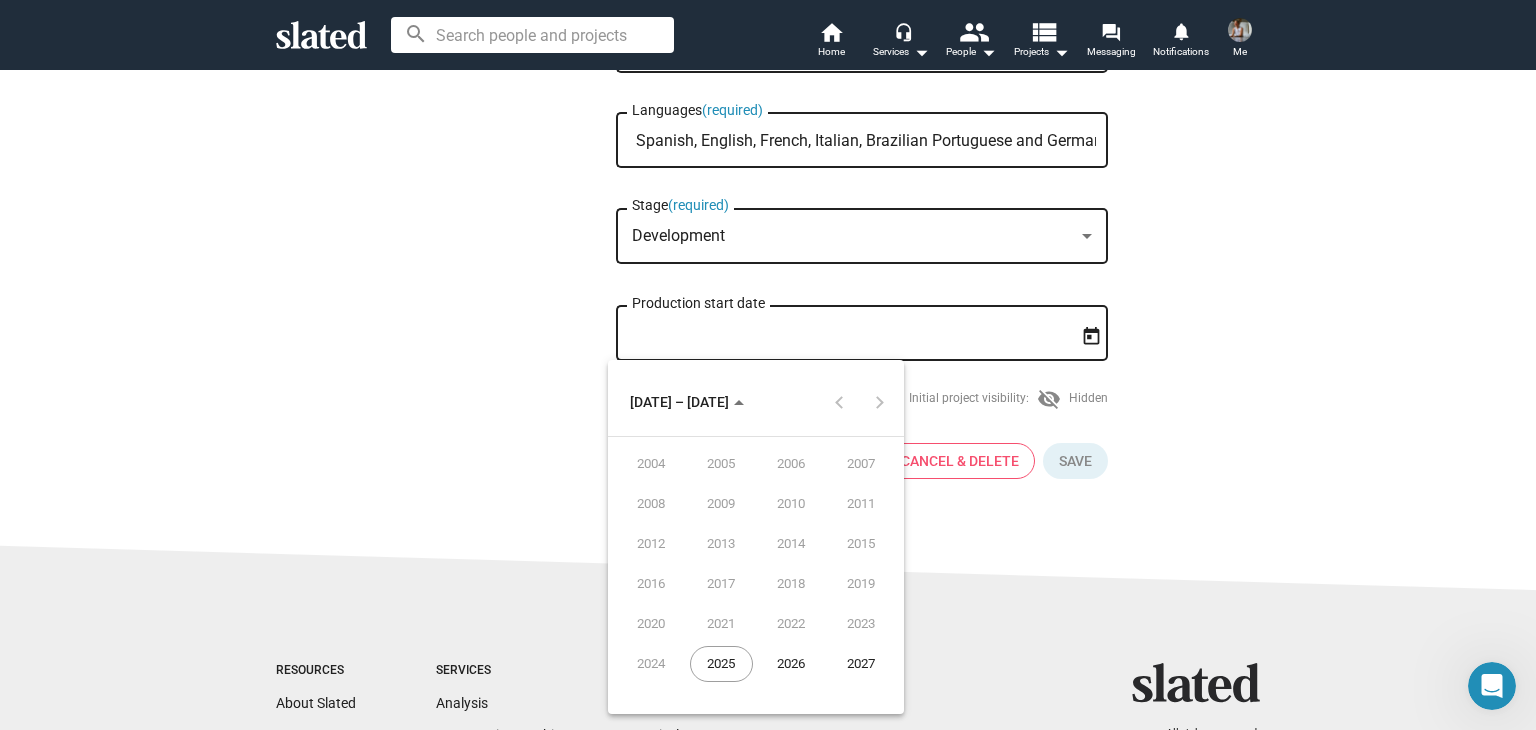 click on "2024" at bounding box center [651, 664] 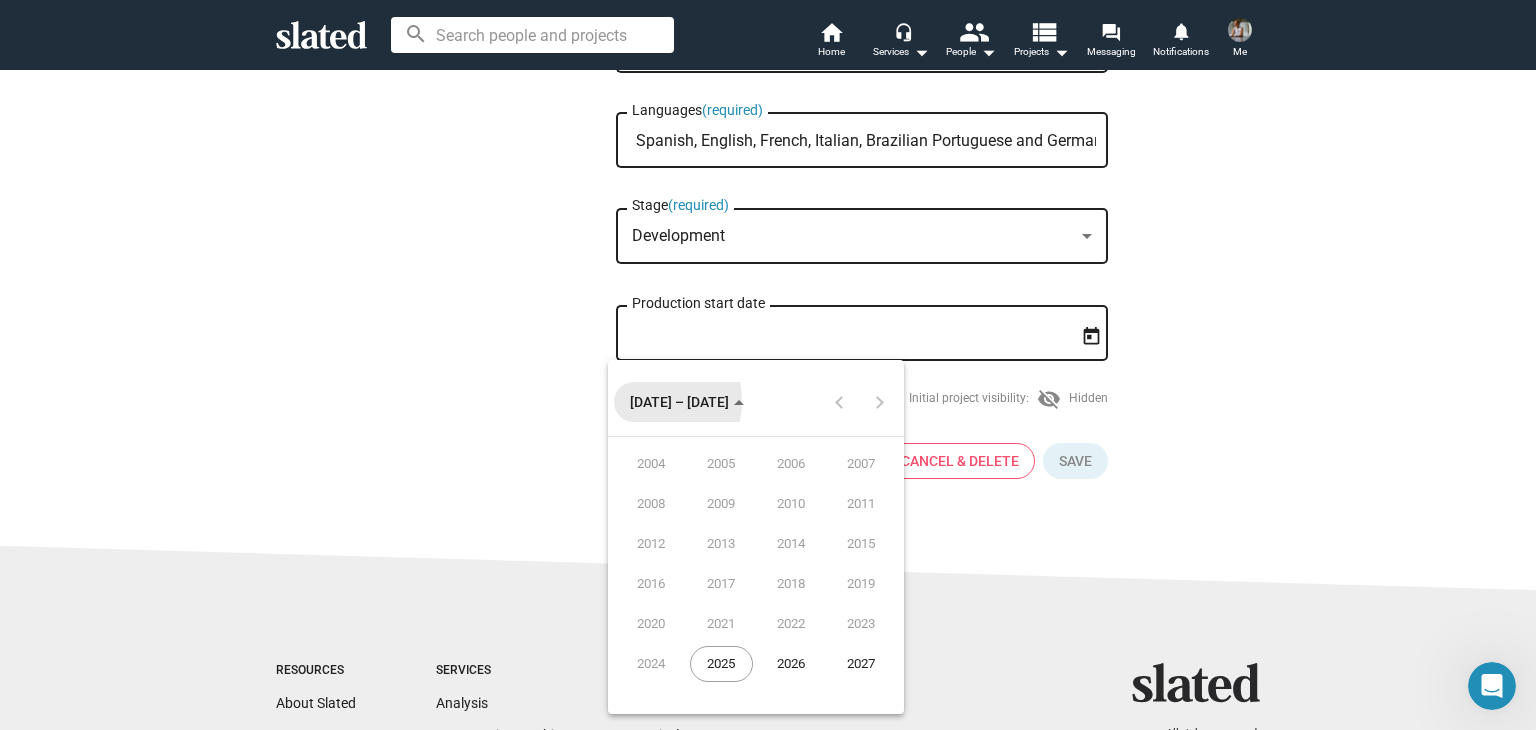 click on "[DATE] – [DATE]" at bounding box center (679, 403) 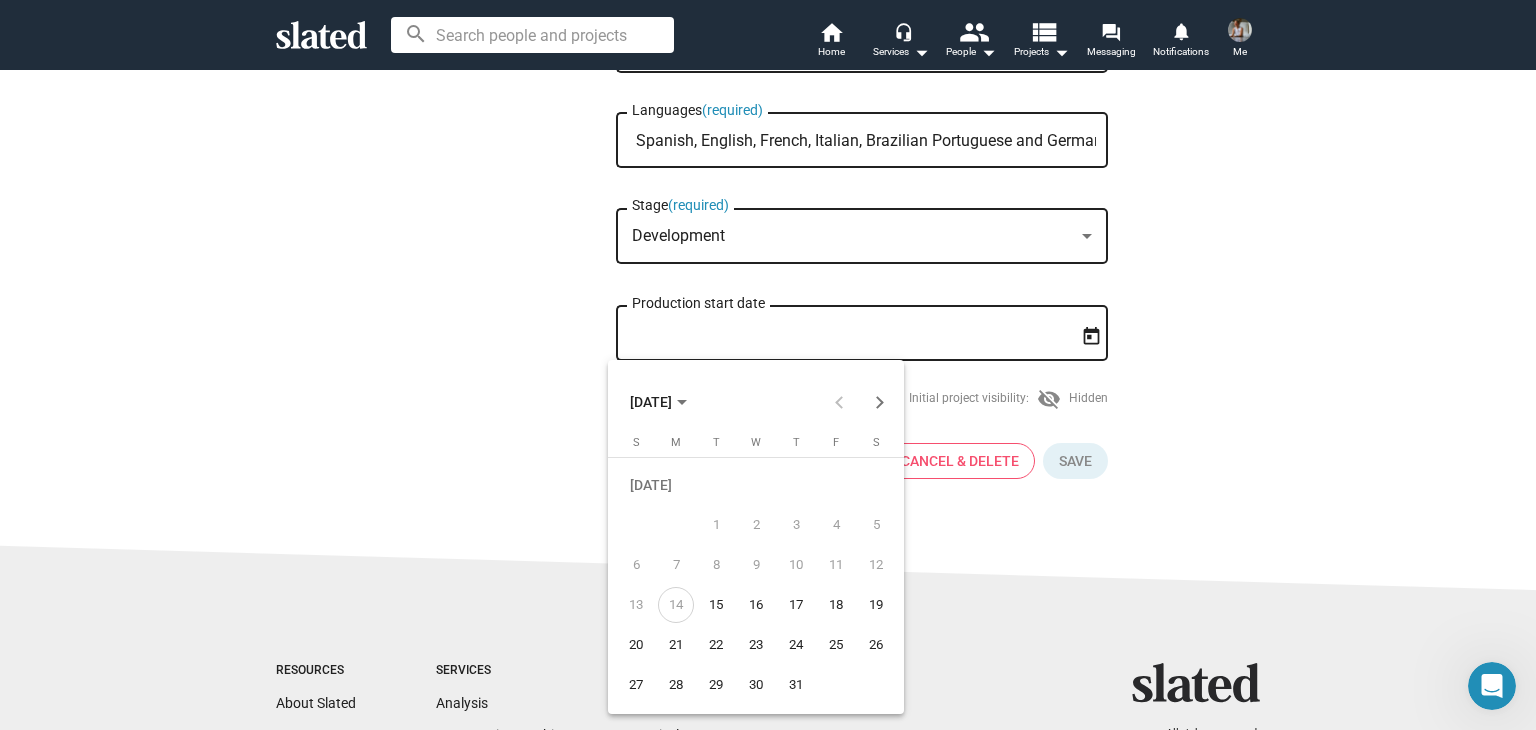 click on "[DATE]" at bounding box center [651, 403] 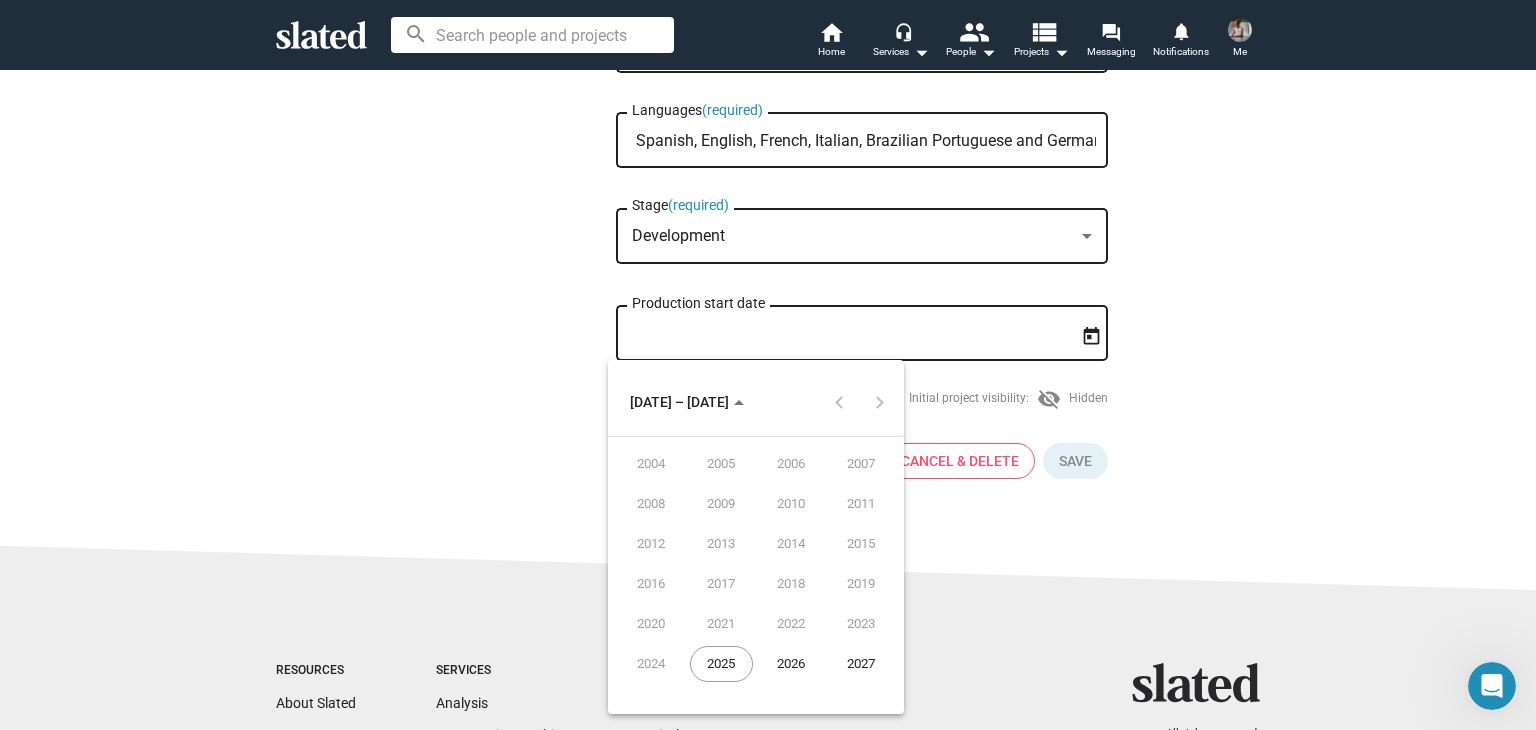 click on "2025" at bounding box center (721, 664) 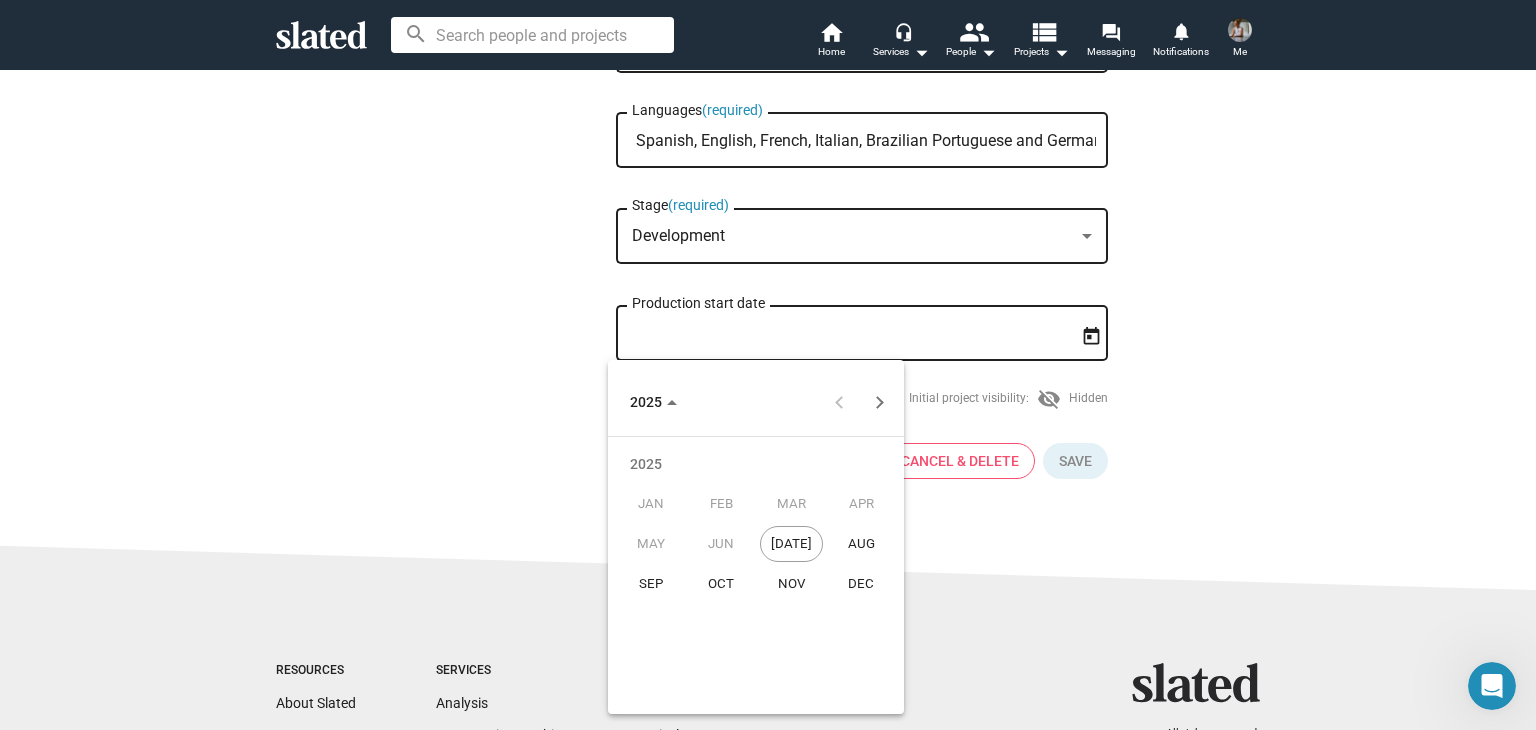 click on "JAN" at bounding box center [651, 504] 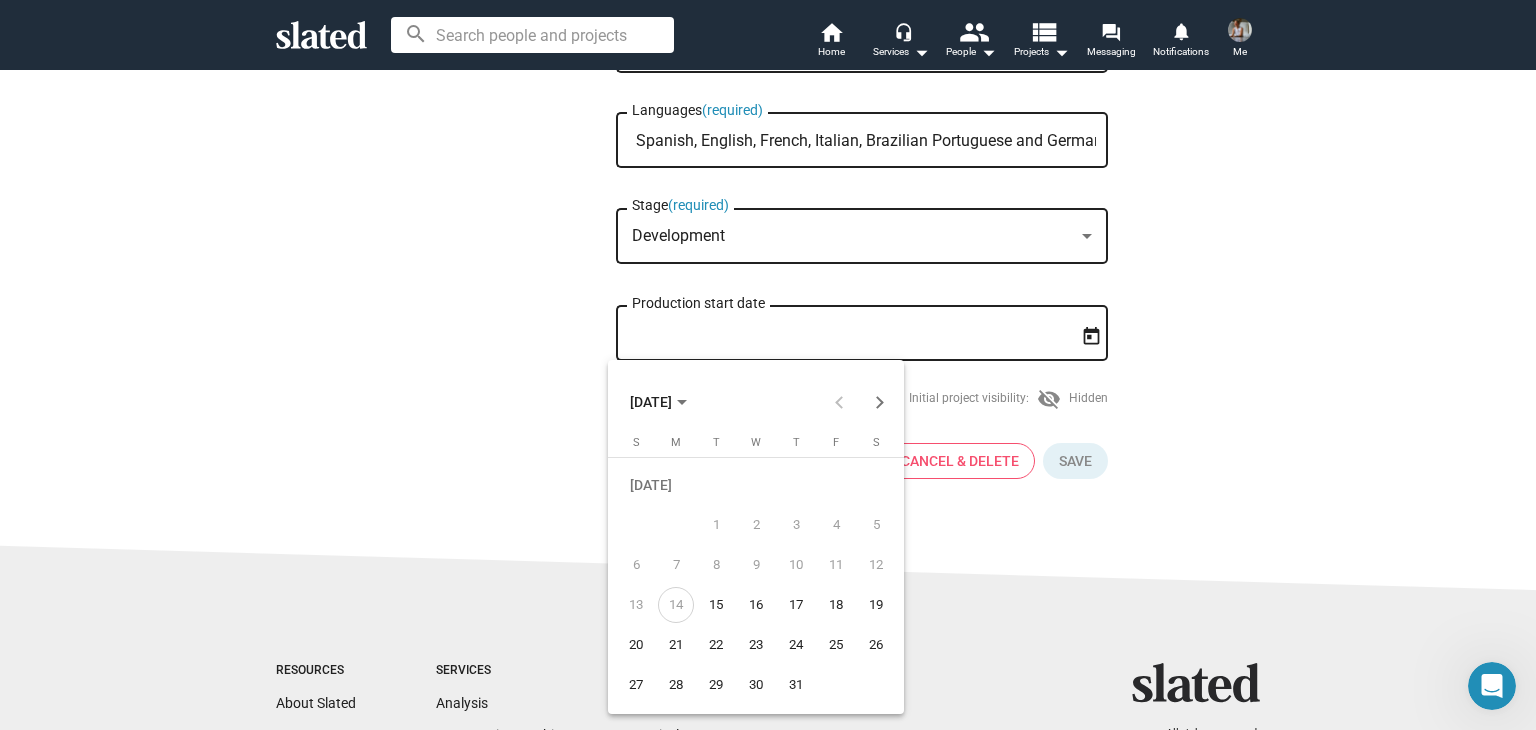 click on "15" at bounding box center [716, 605] 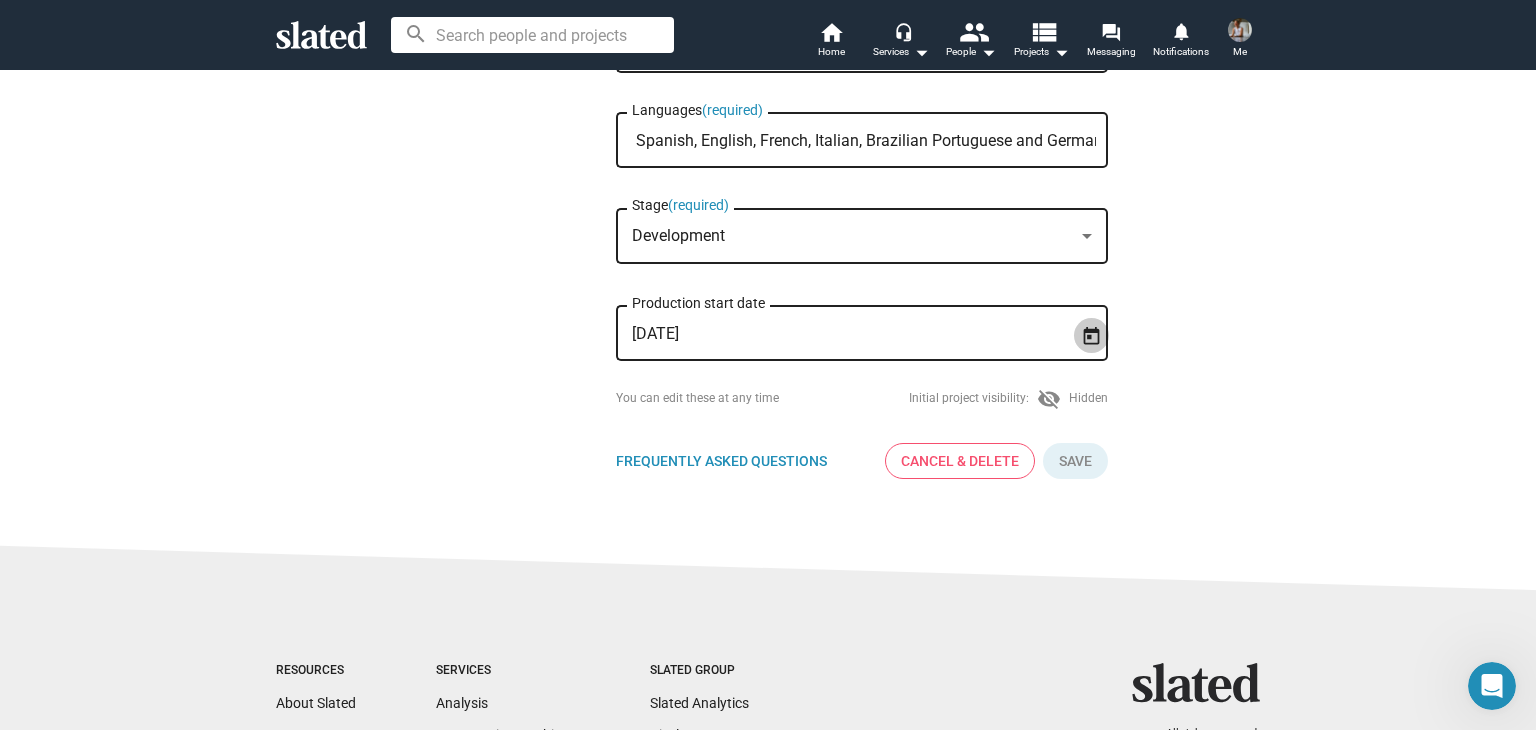 click 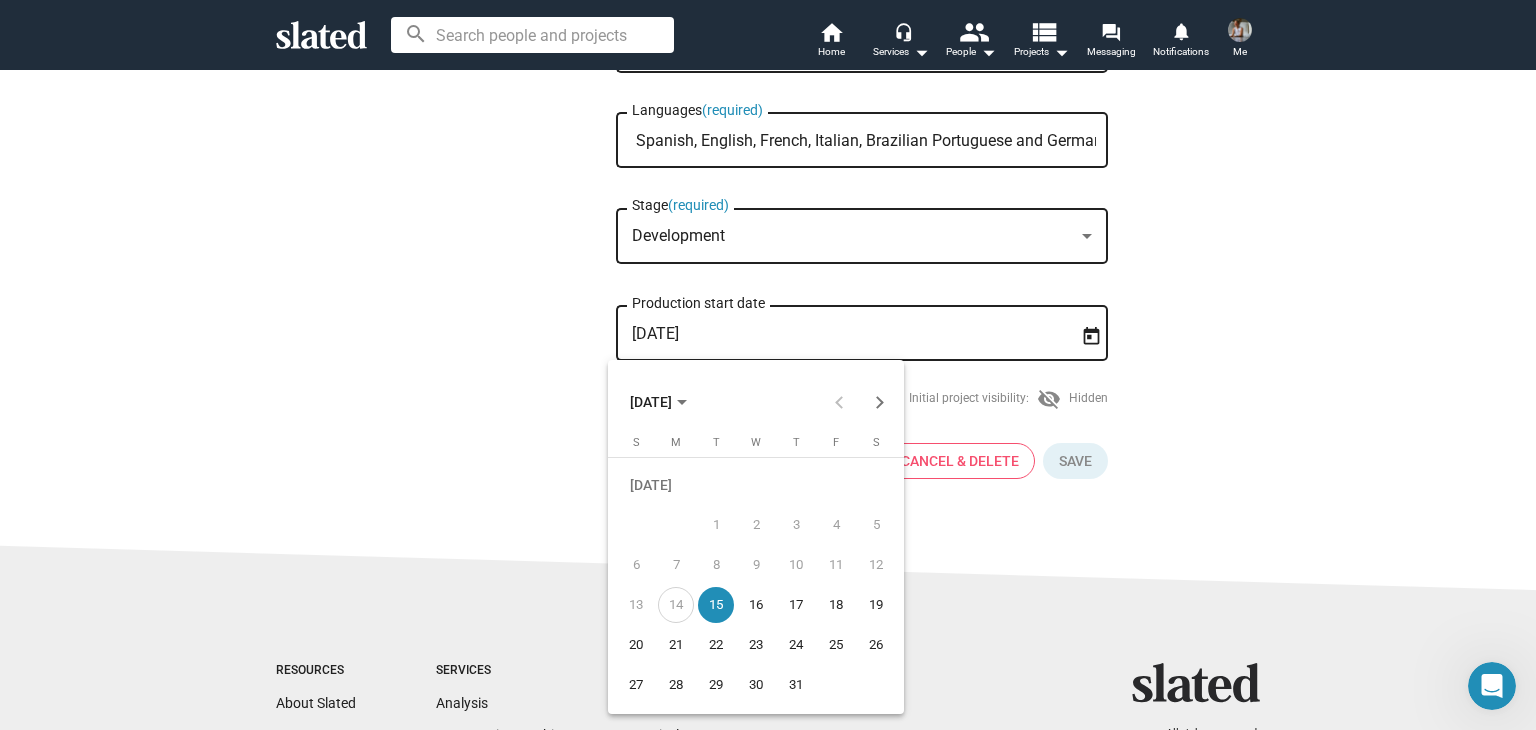 click on "[DATE]" at bounding box center (658, 401) 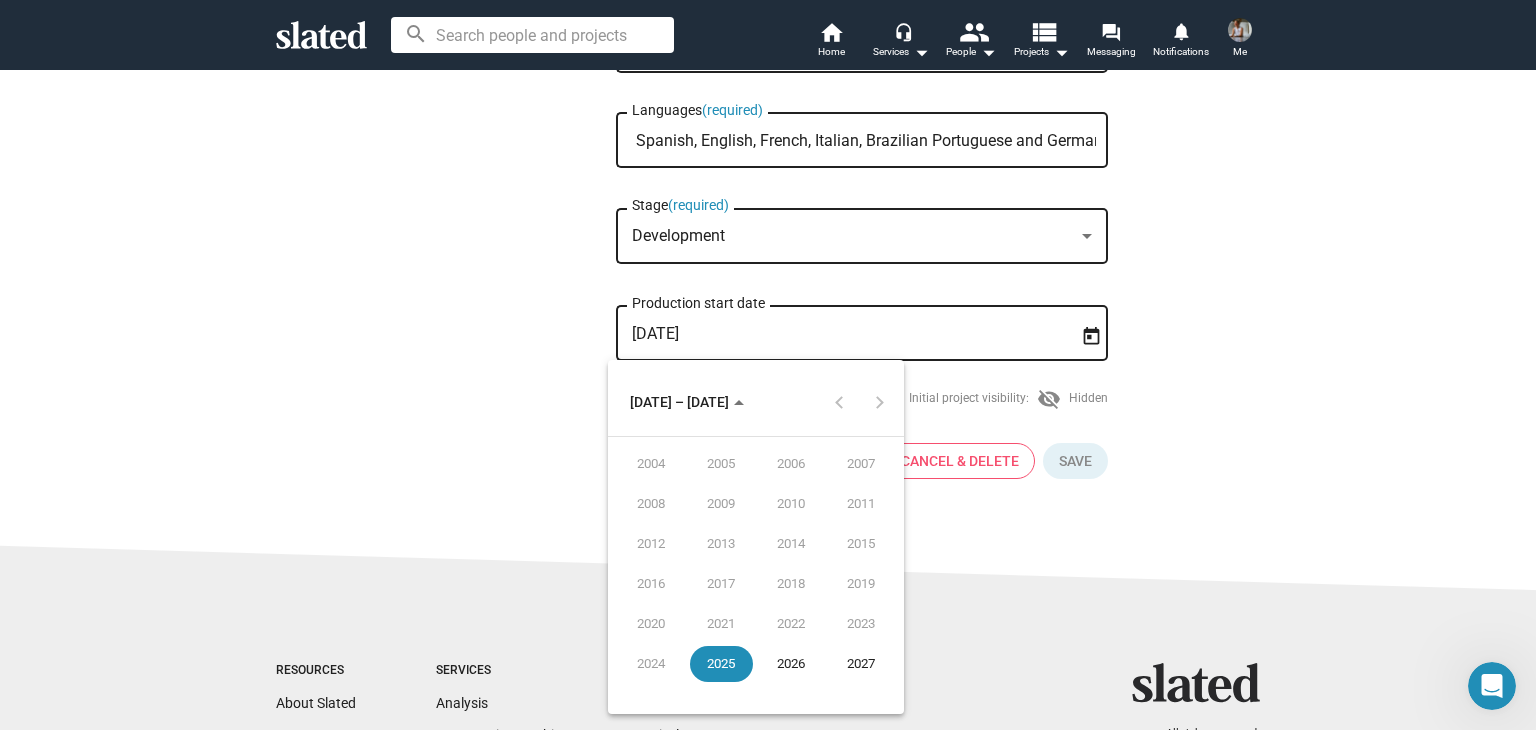click at bounding box center [768, 365] 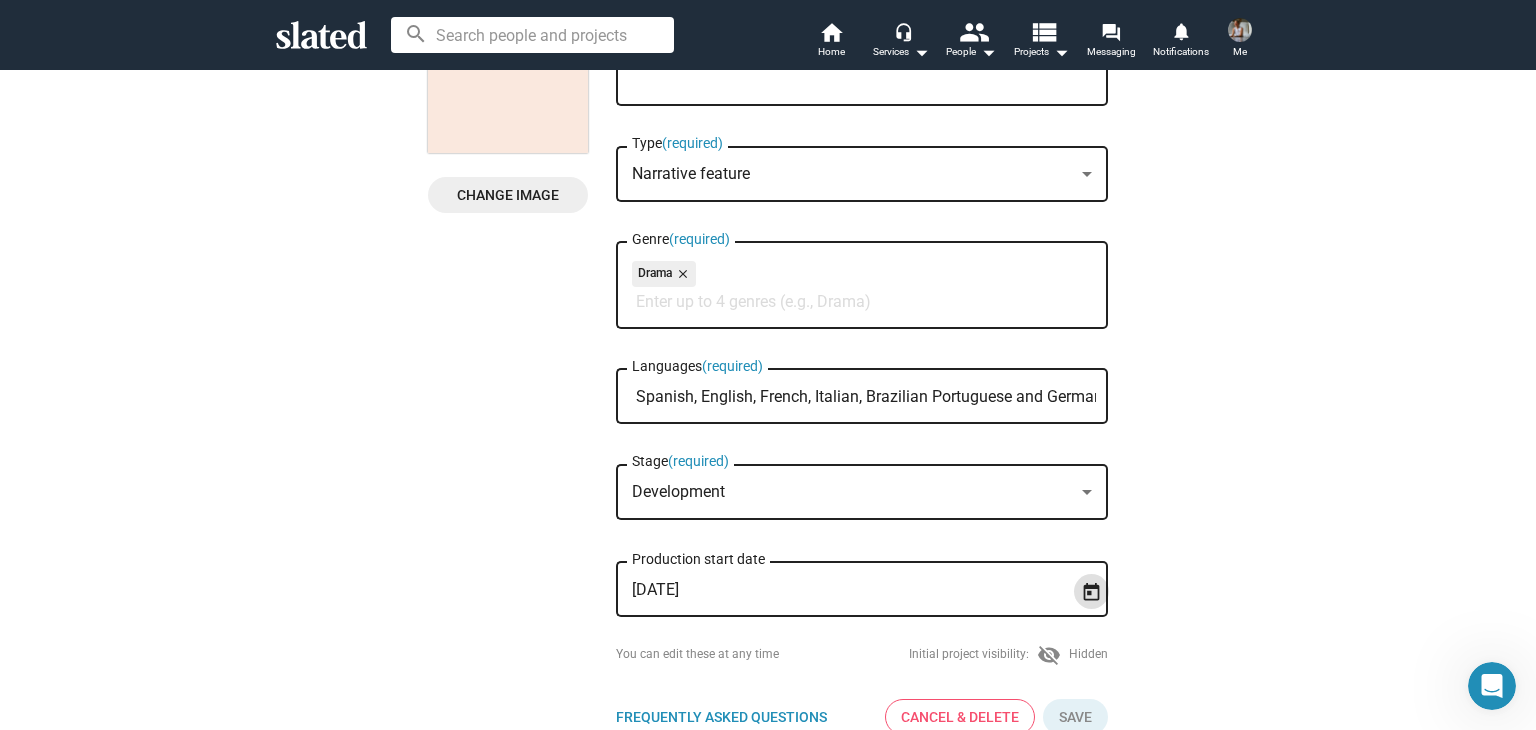 scroll, scrollTop: 0, scrollLeft: 0, axis: both 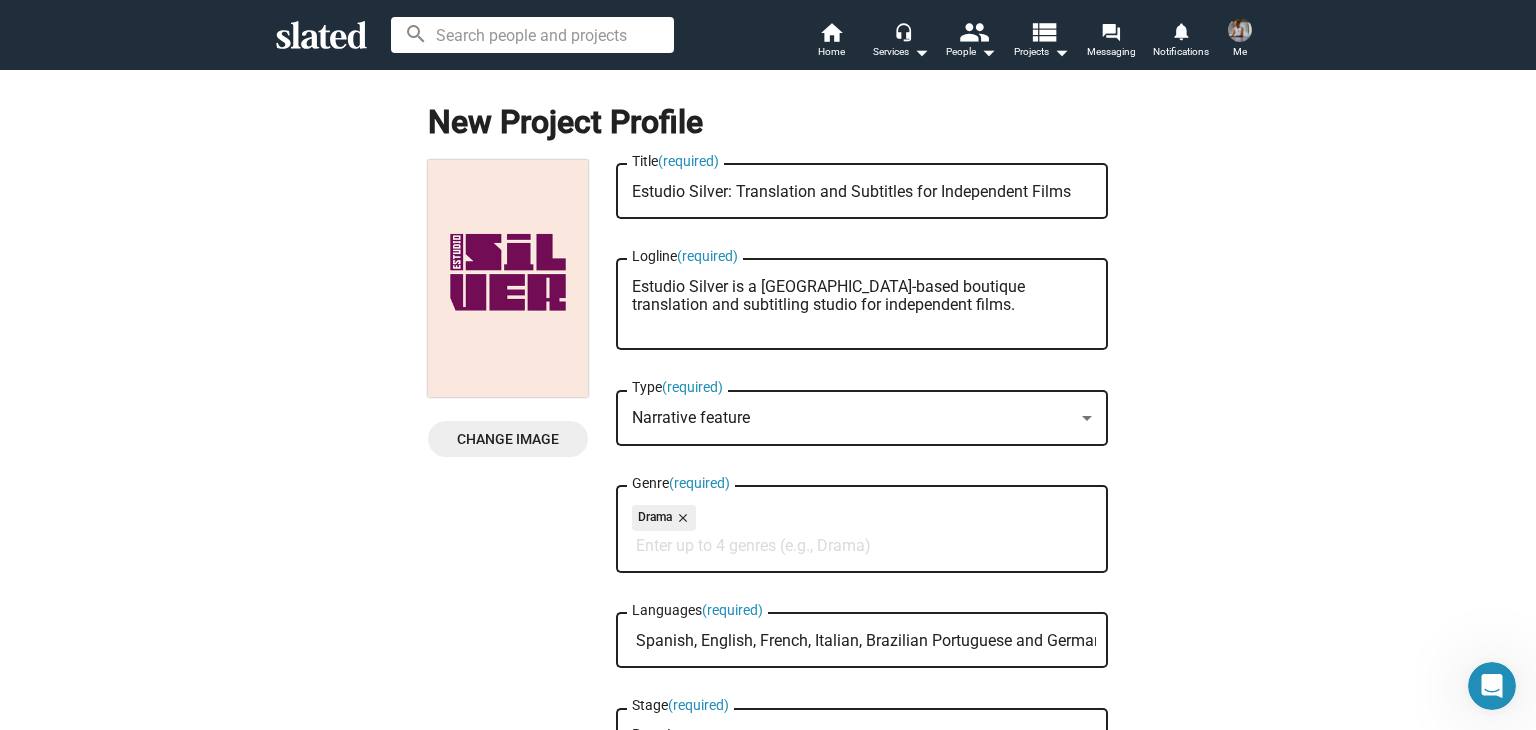 click 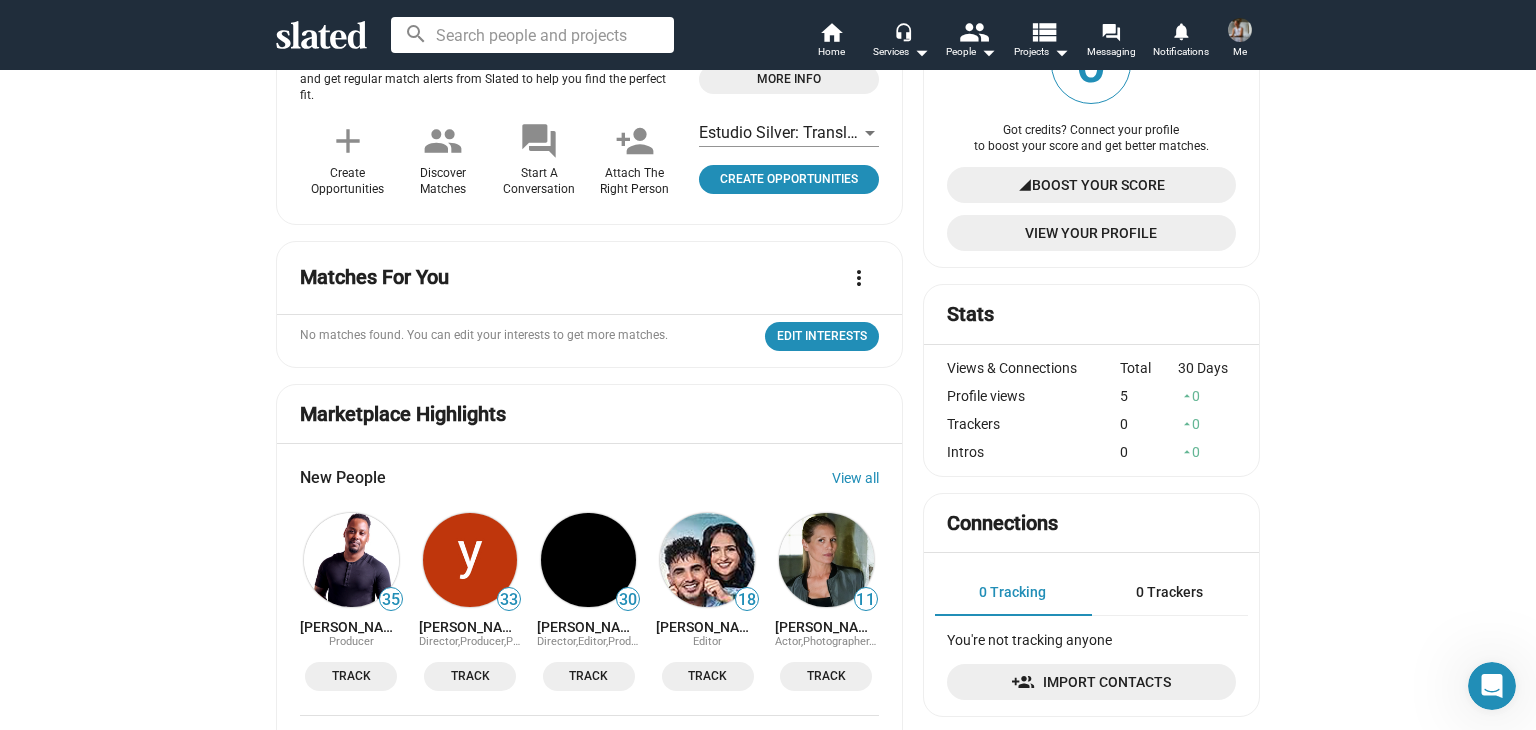 scroll, scrollTop: 0, scrollLeft: 0, axis: both 